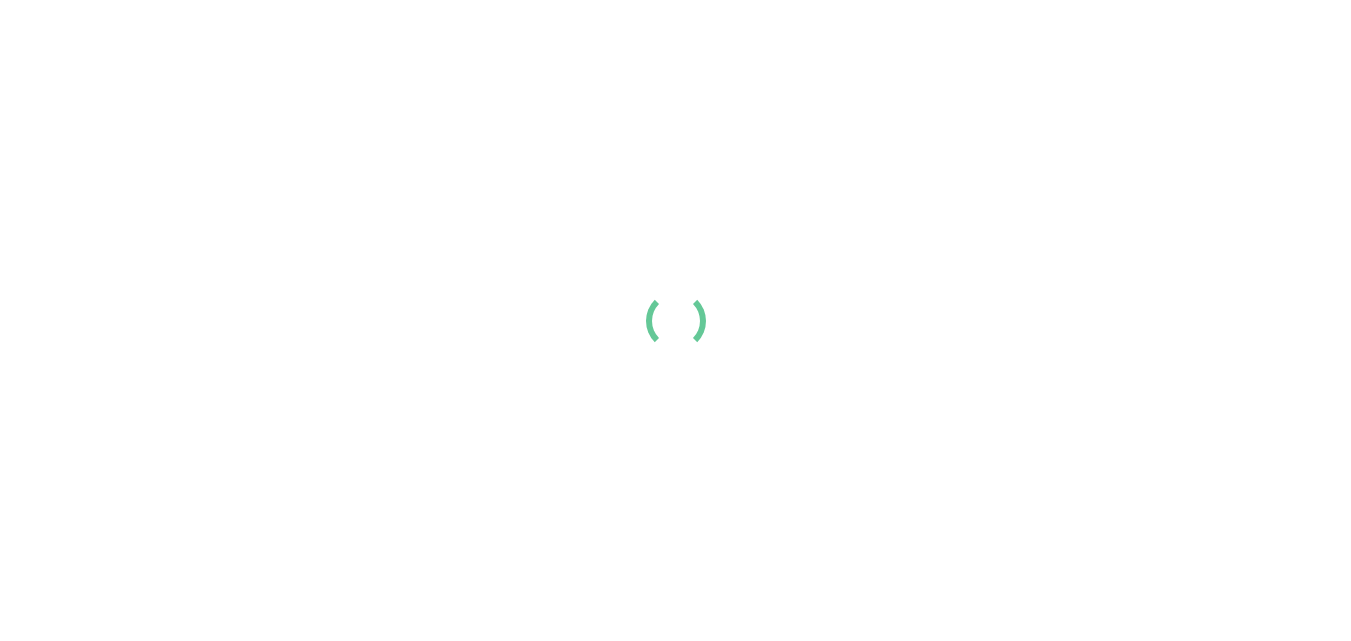 scroll, scrollTop: 0, scrollLeft: 0, axis: both 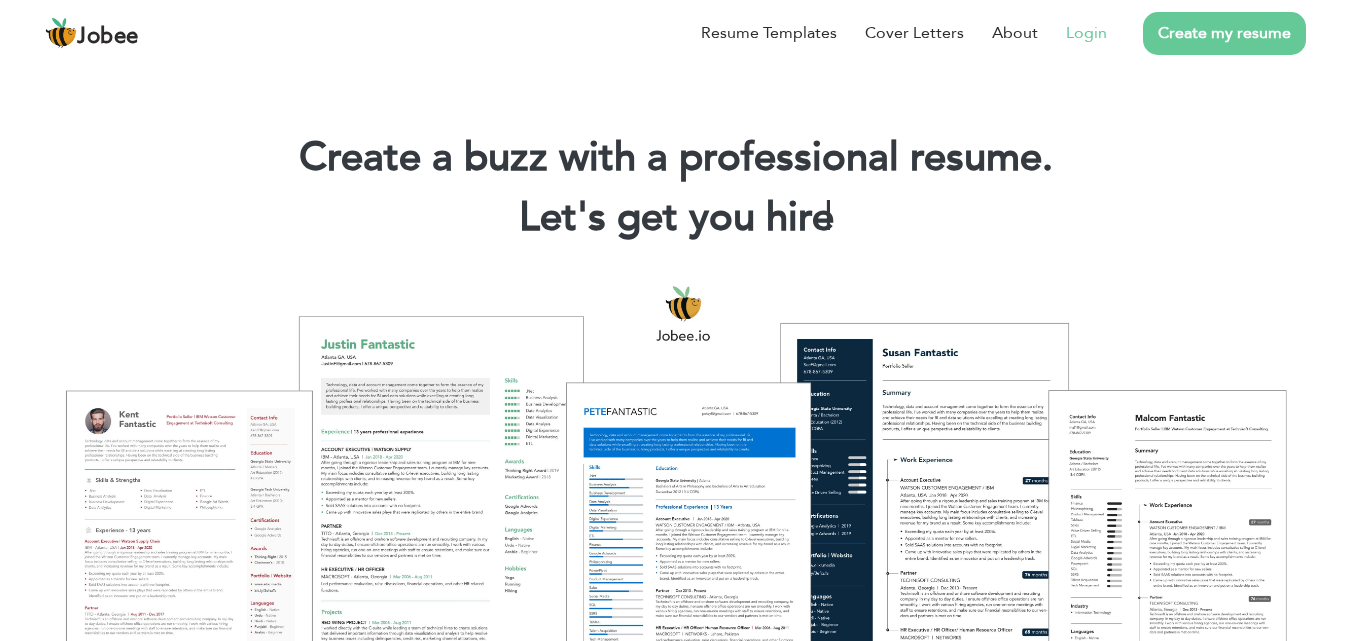 click on "Login" at bounding box center (1086, 33) 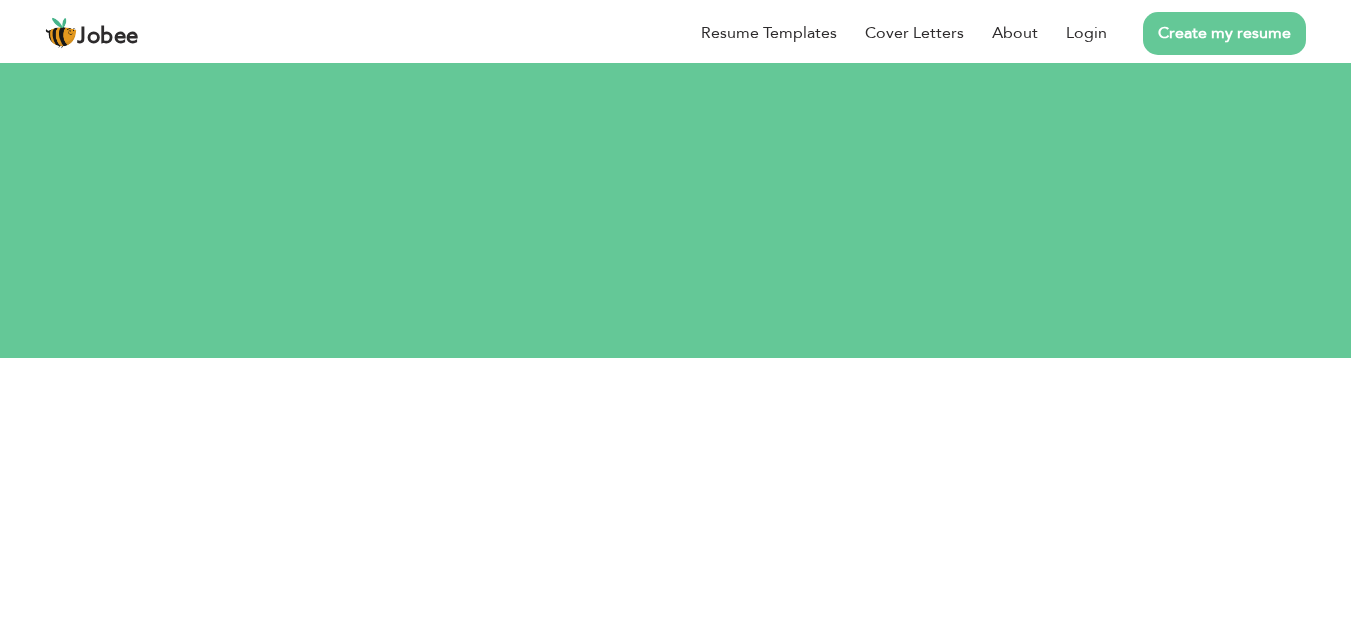 scroll, scrollTop: 0, scrollLeft: 0, axis: both 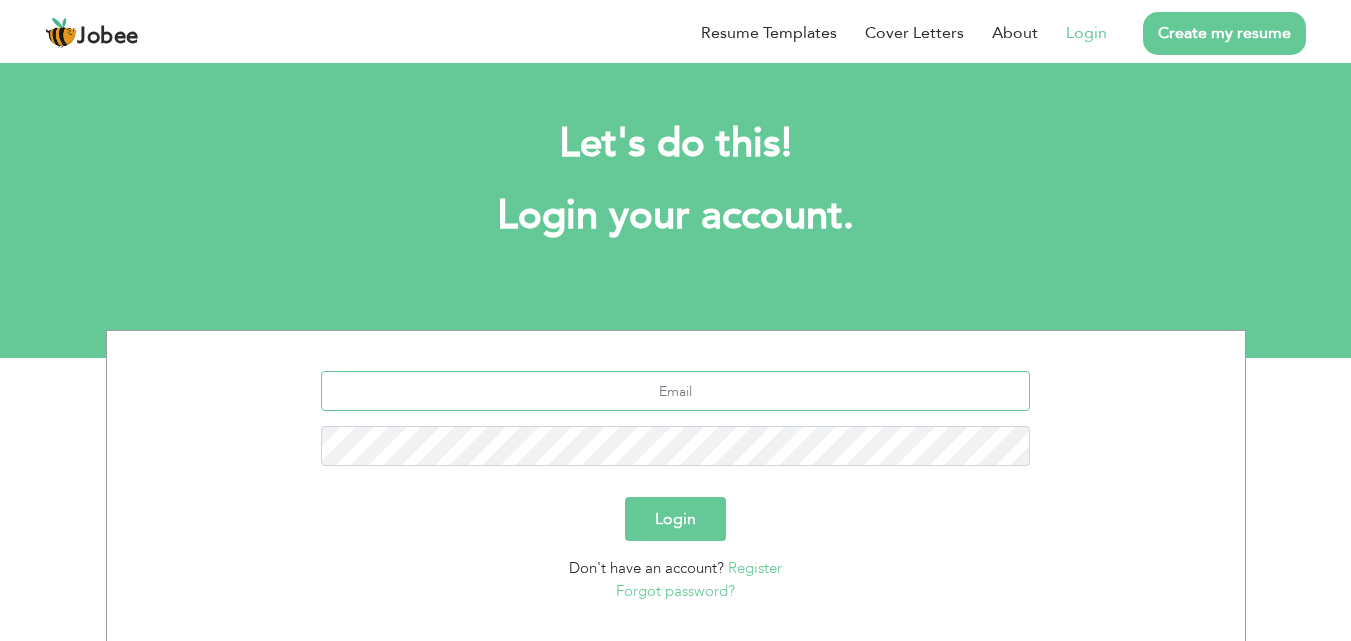click at bounding box center [675, 391] 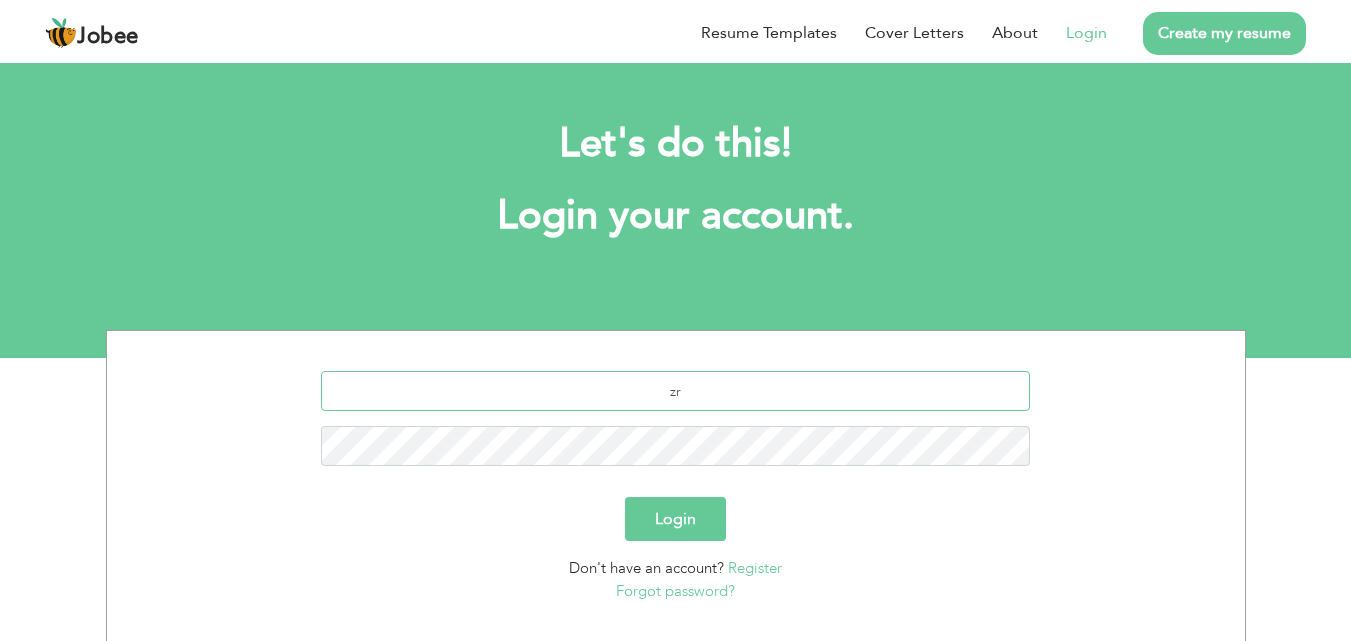 type on "z" 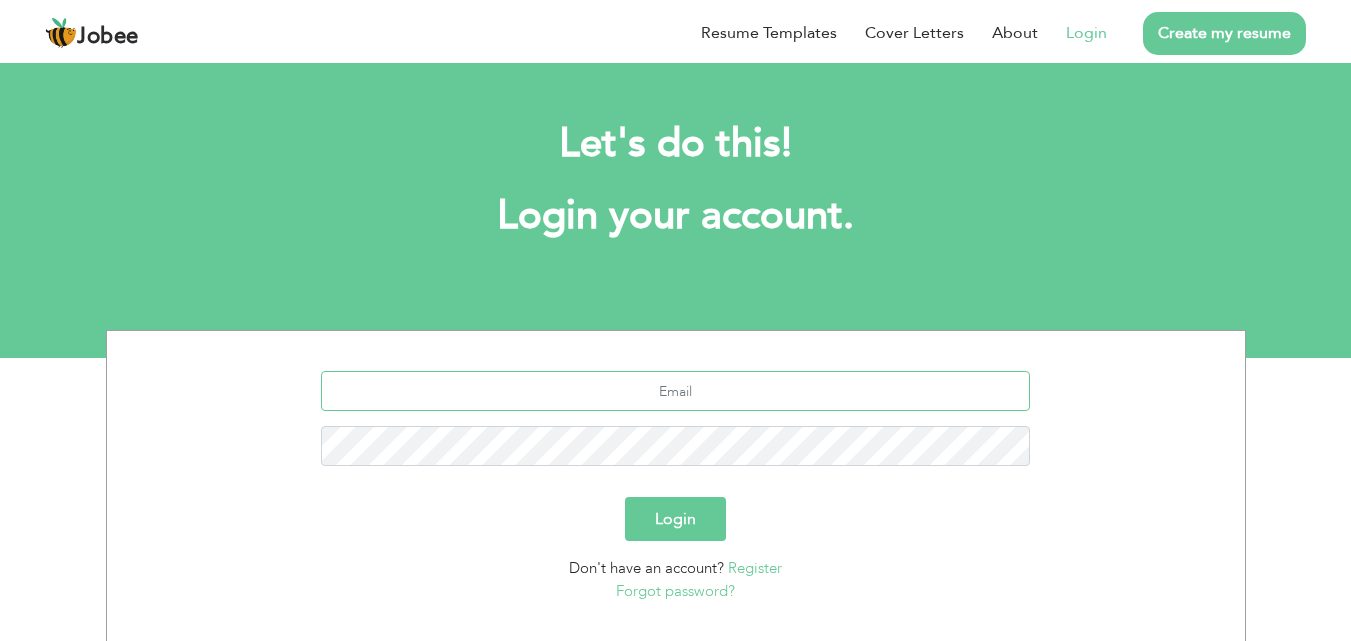 paste on "[EMAIL_ADDRESS][DOMAIN_NAME]" 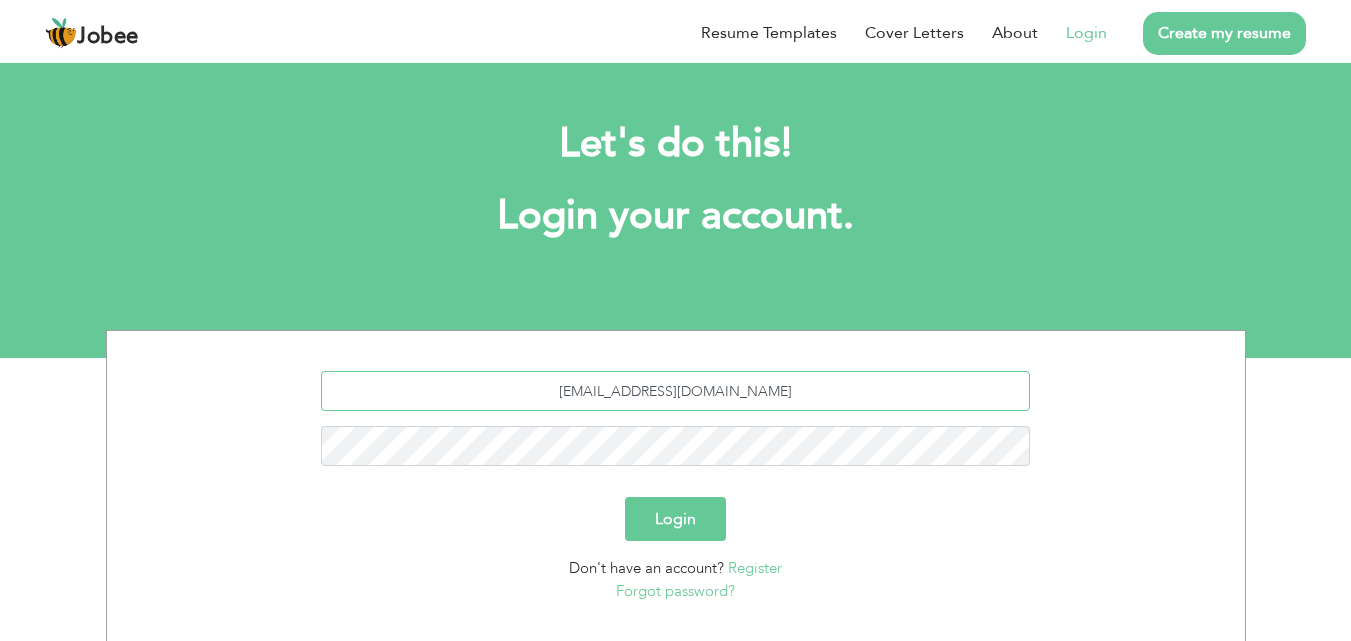 type on "[EMAIL_ADDRESS][DOMAIN_NAME]" 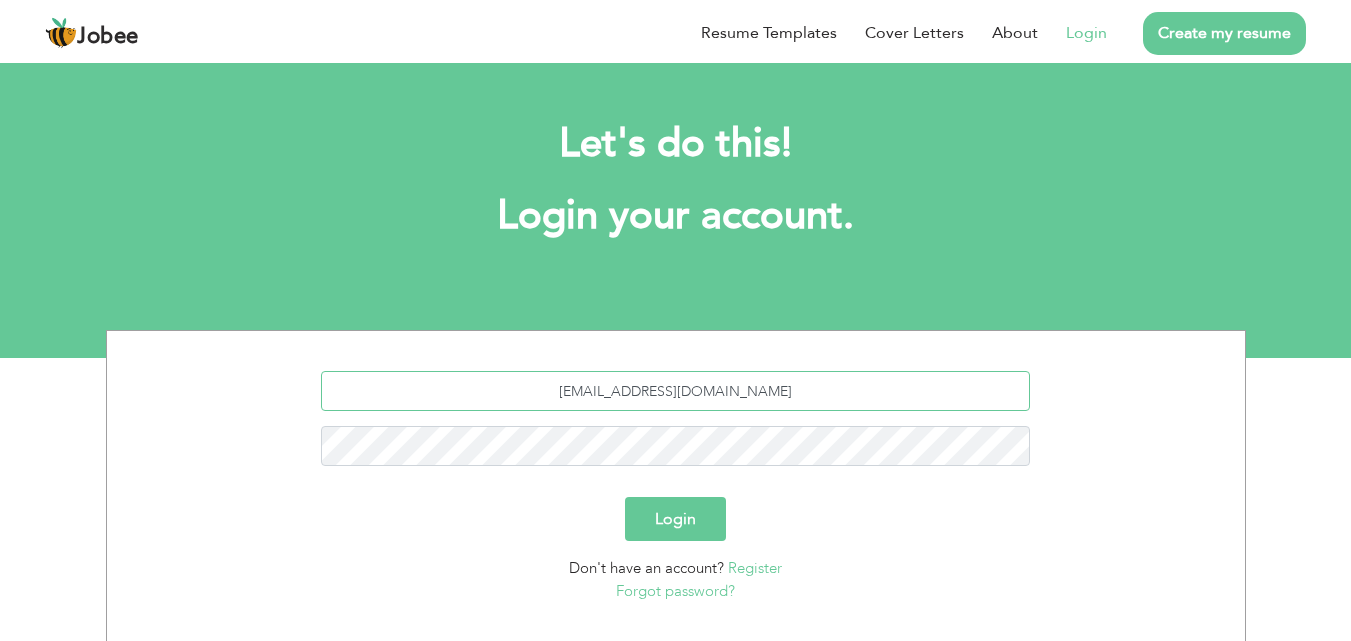 drag, startPoint x: 605, startPoint y: 396, endPoint x: 665, endPoint y: 390, distance: 60.299255 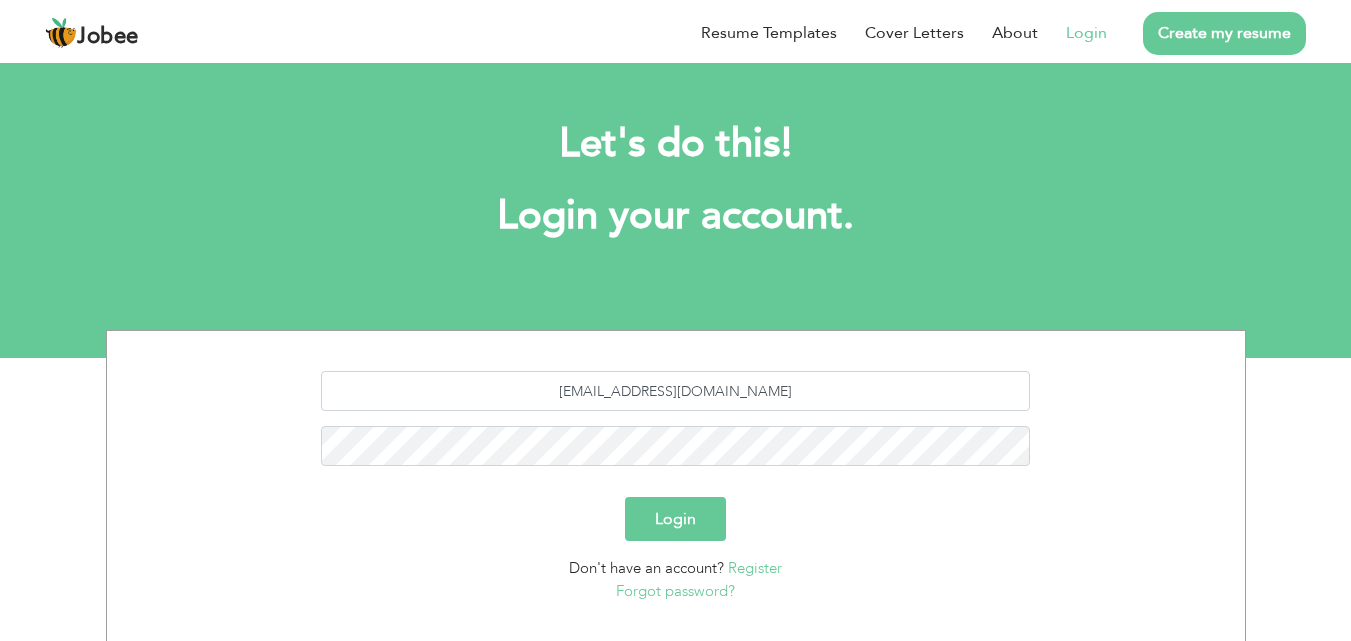 click on "Login" at bounding box center (675, 519) 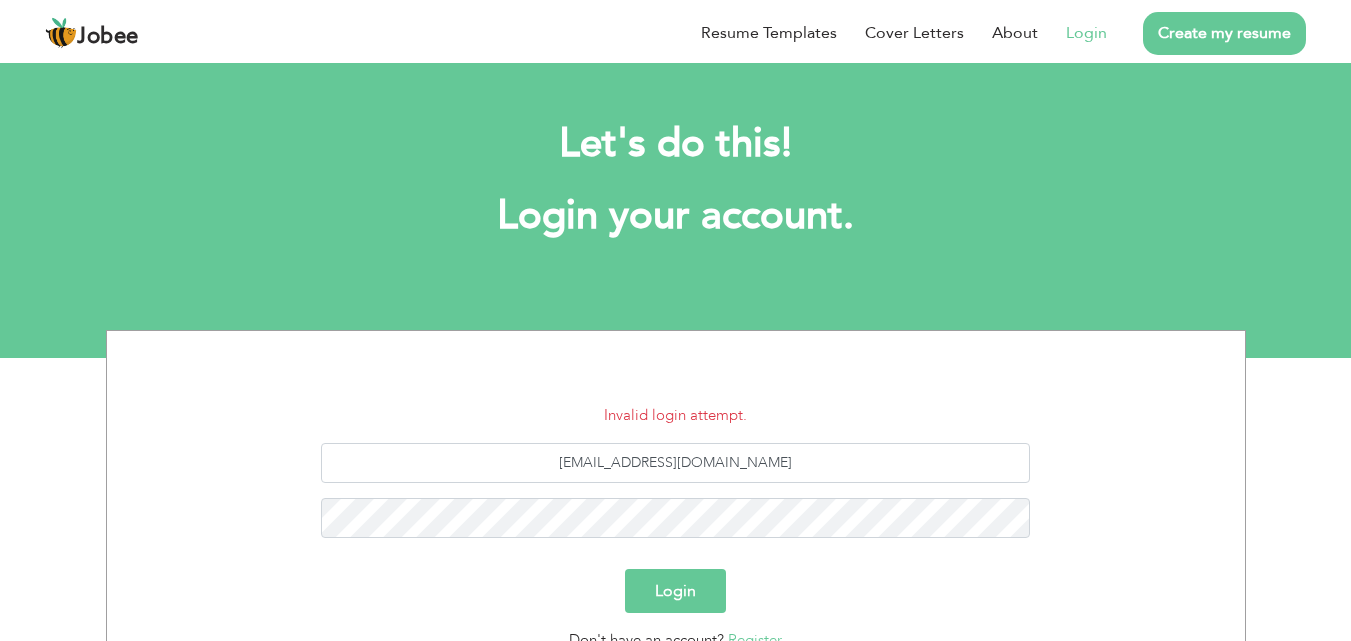 scroll, scrollTop: 0, scrollLeft: 0, axis: both 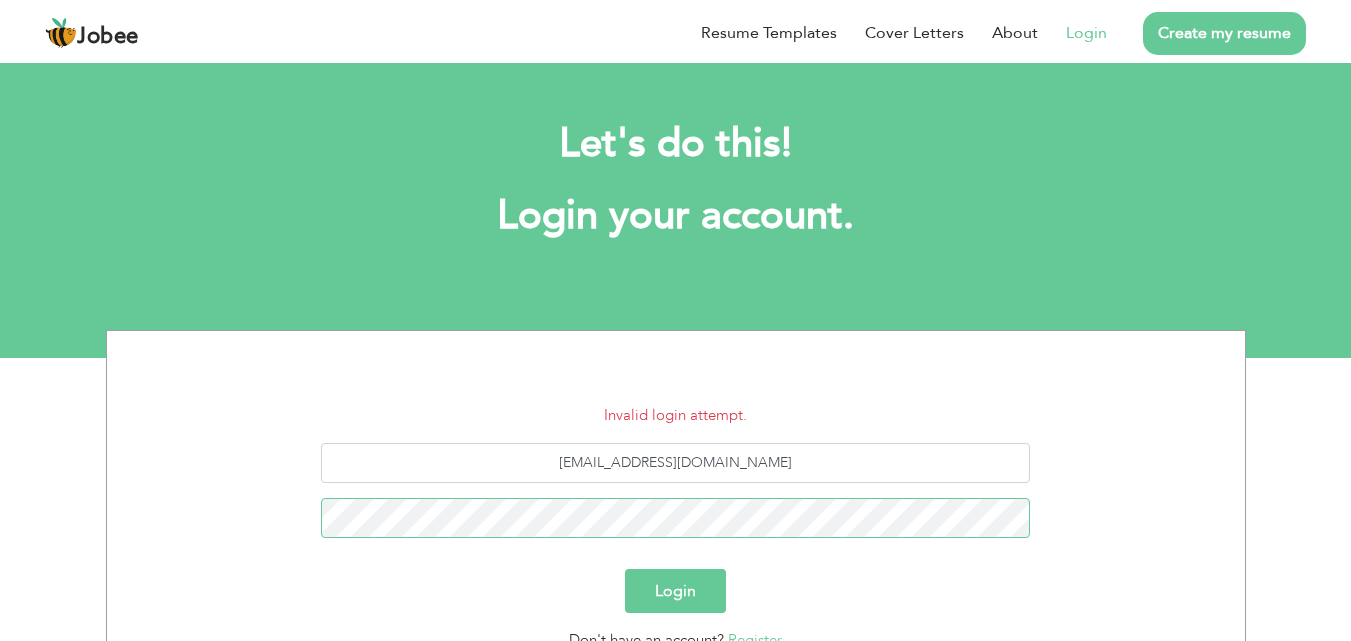 click on "Login" at bounding box center [675, 591] 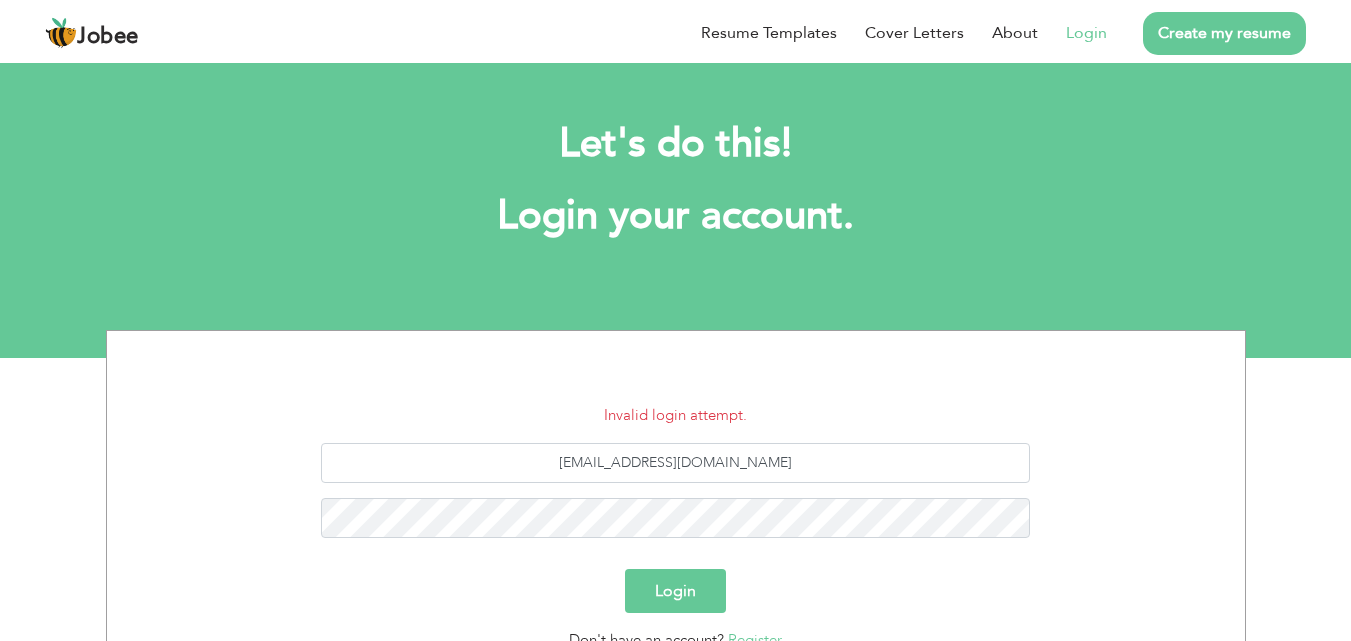 scroll, scrollTop: 0, scrollLeft: 0, axis: both 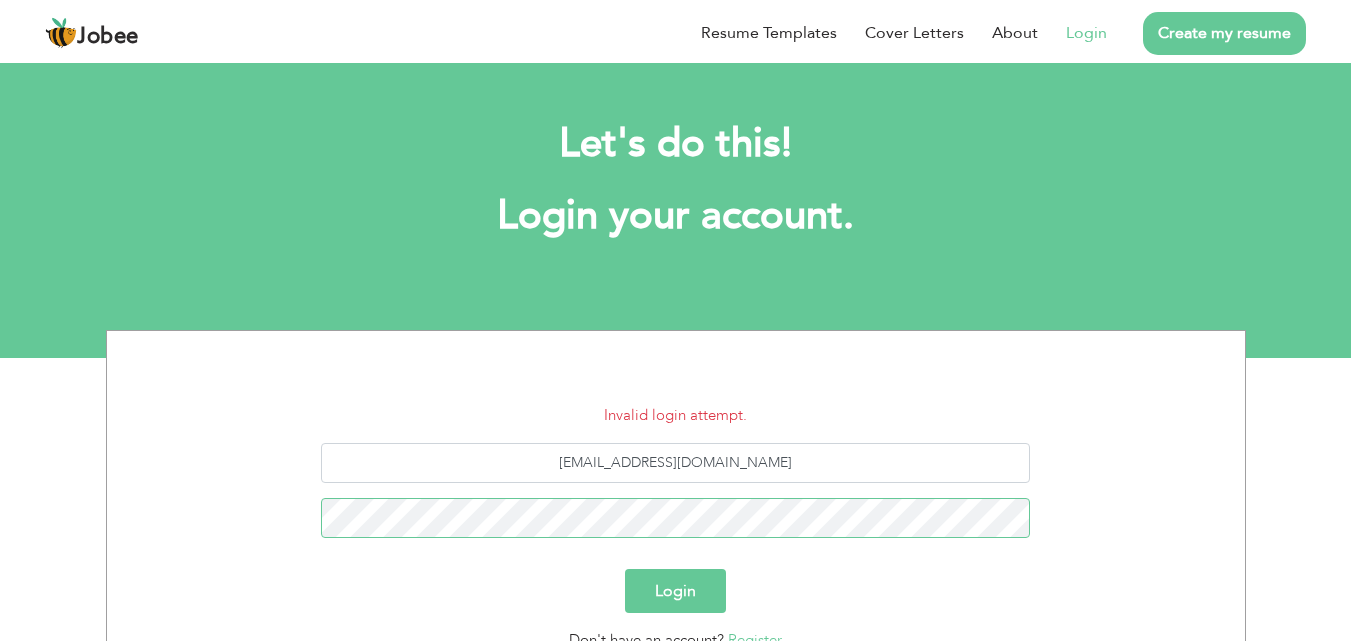 click on "Login" at bounding box center (675, 591) 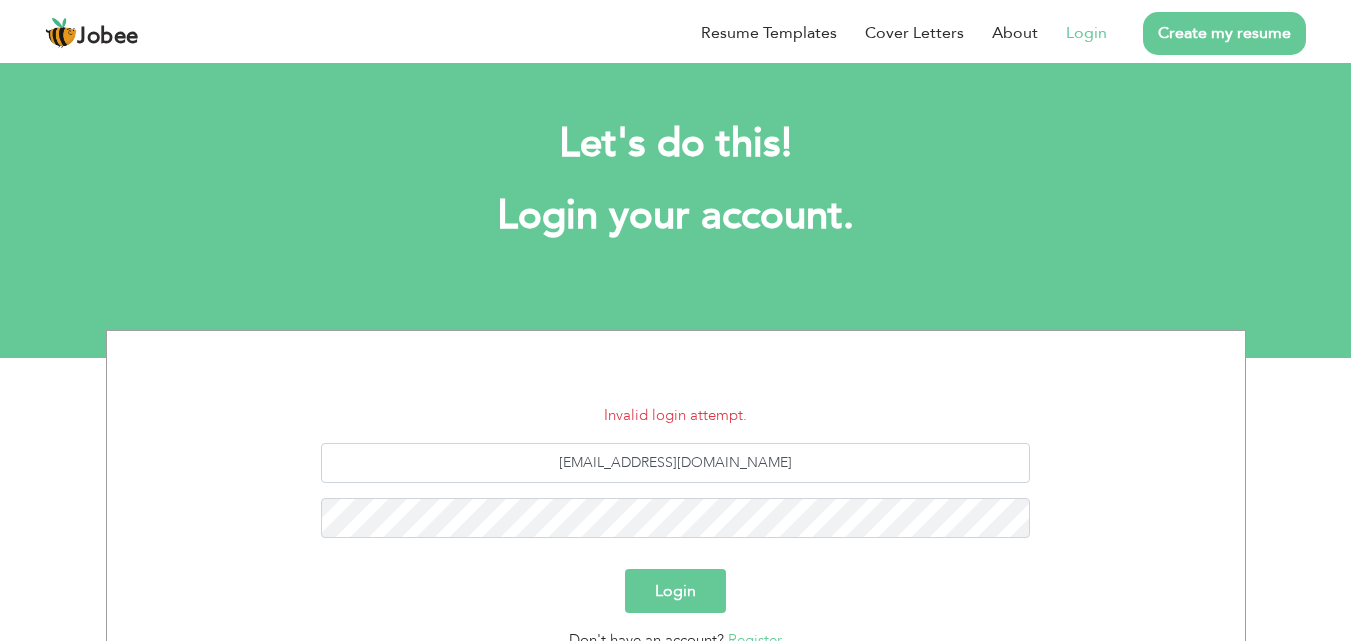 scroll, scrollTop: 0, scrollLeft: 0, axis: both 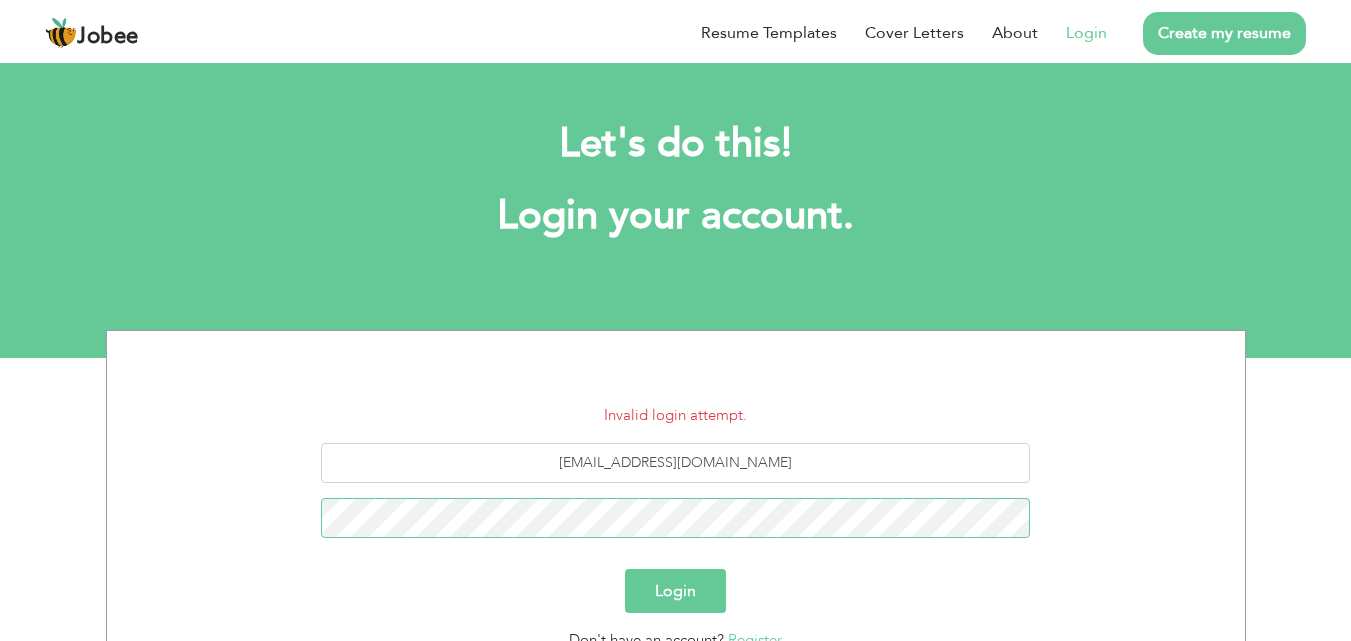 click on "Login" at bounding box center (675, 591) 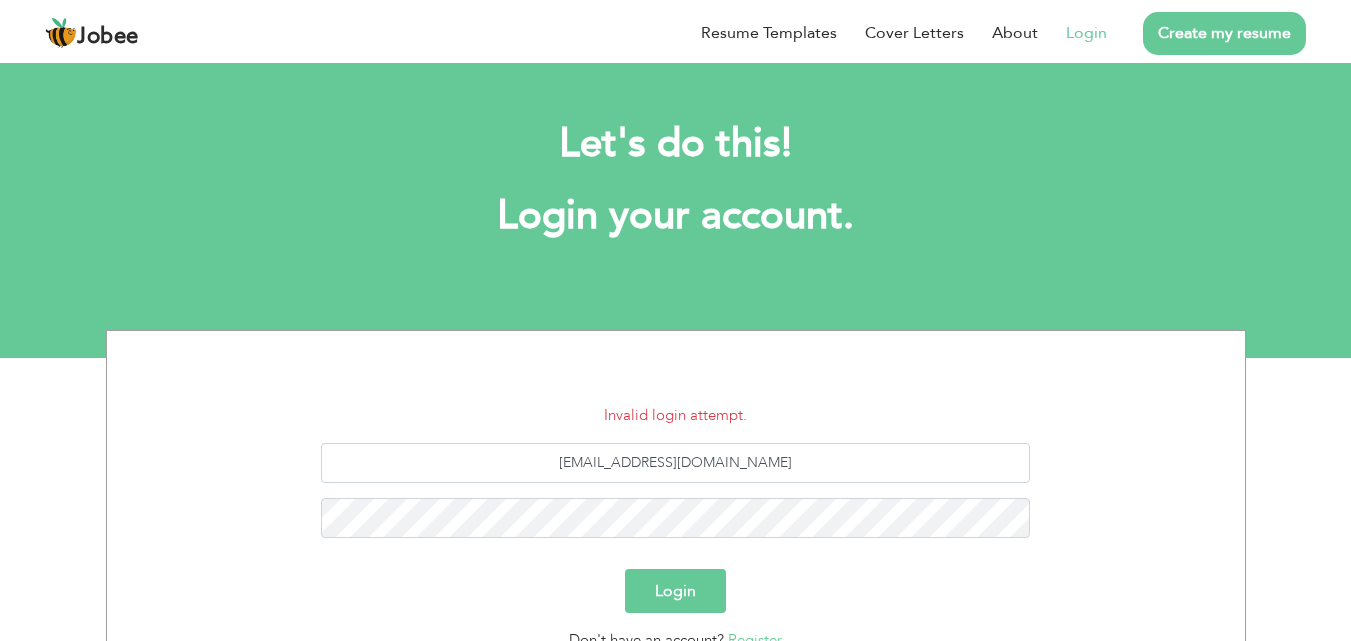 scroll, scrollTop: 0, scrollLeft: 0, axis: both 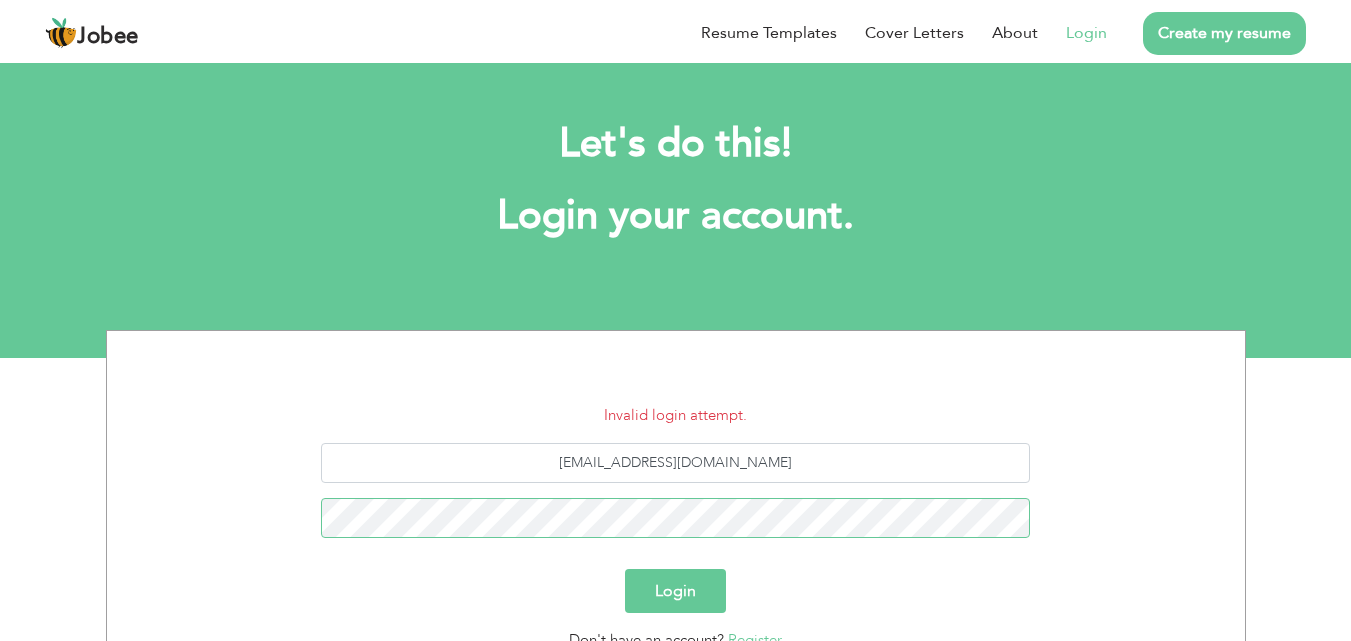 click on "Login" at bounding box center (675, 591) 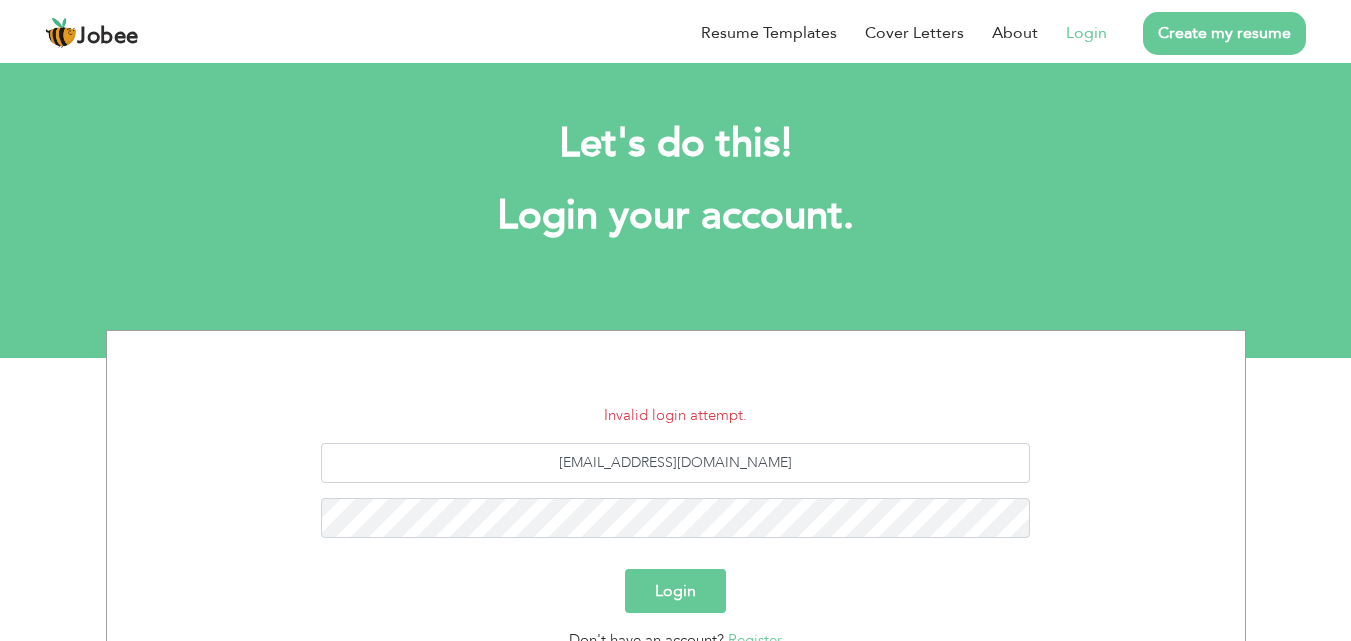 scroll, scrollTop: 0, scrollLeft: 0, axis: both 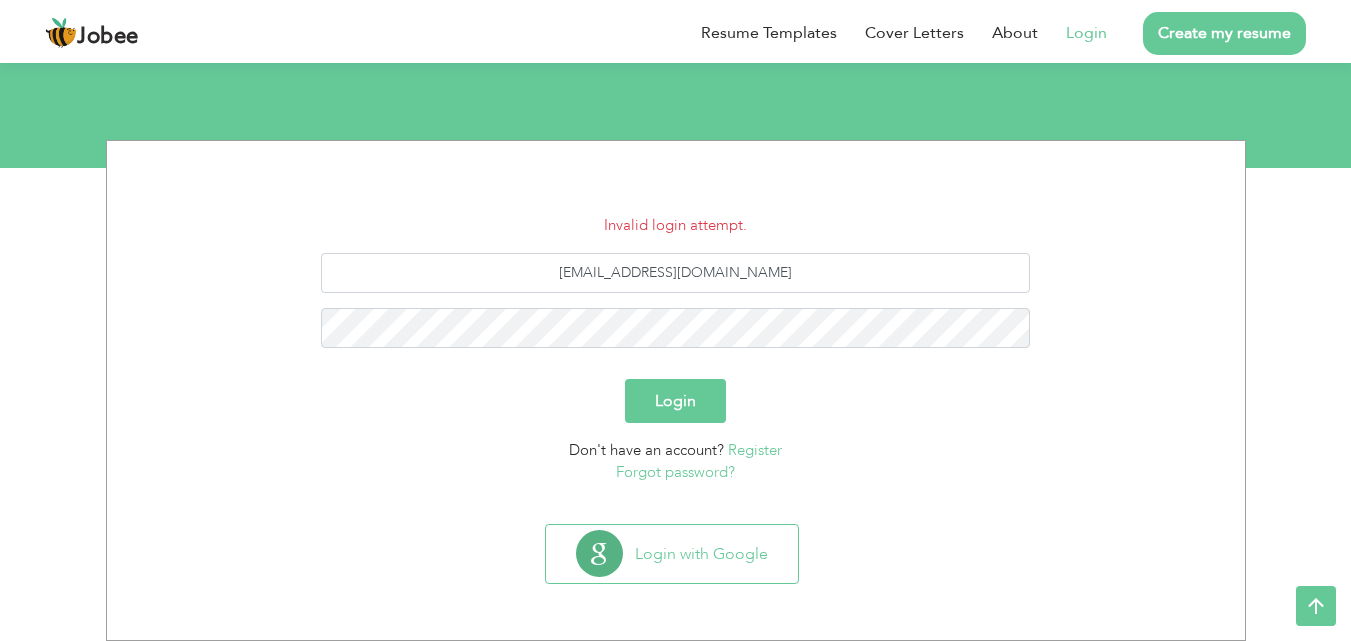 click on "Forgot password?" at bounding box center [675, 472] 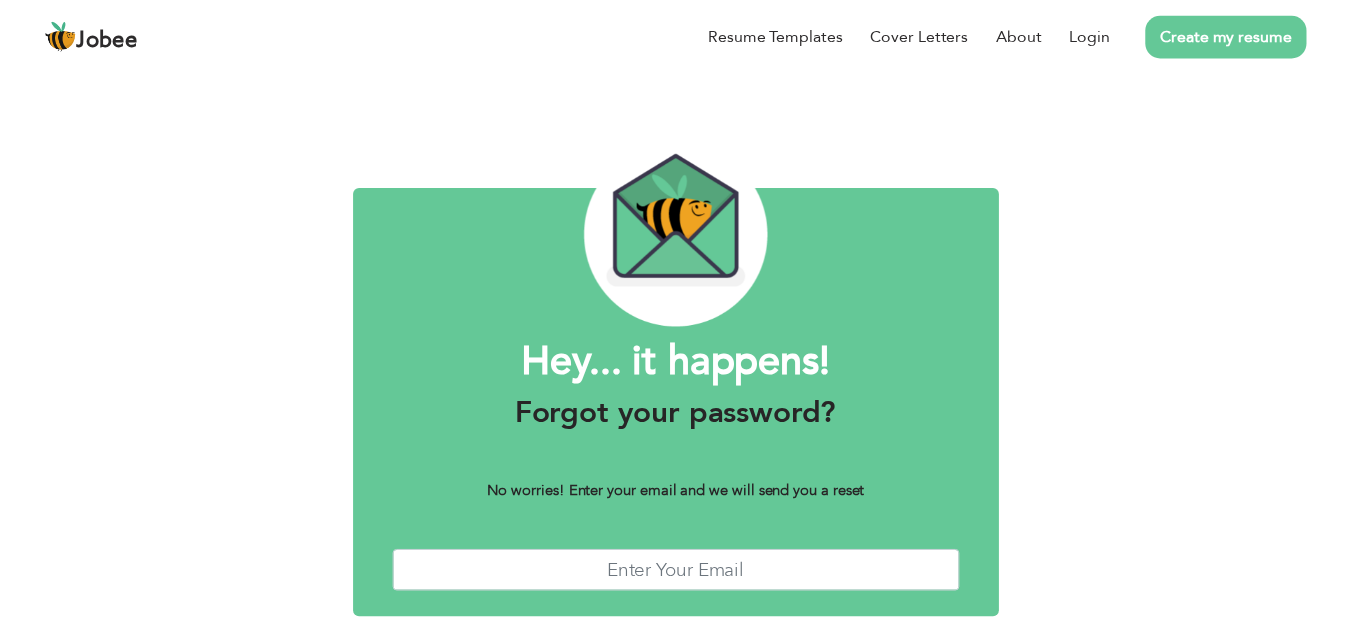 scroll, scrollTop: 78, scrollLeft: 0, axis: vertical 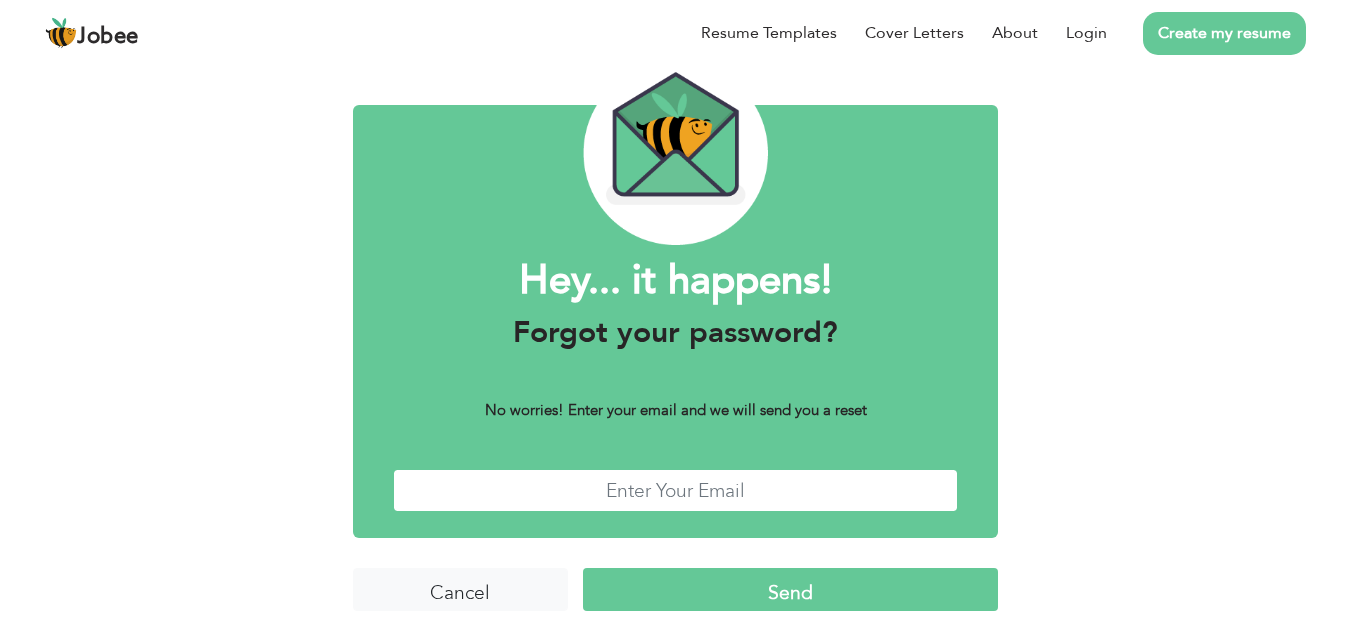 click at bounding box center (676, 490) 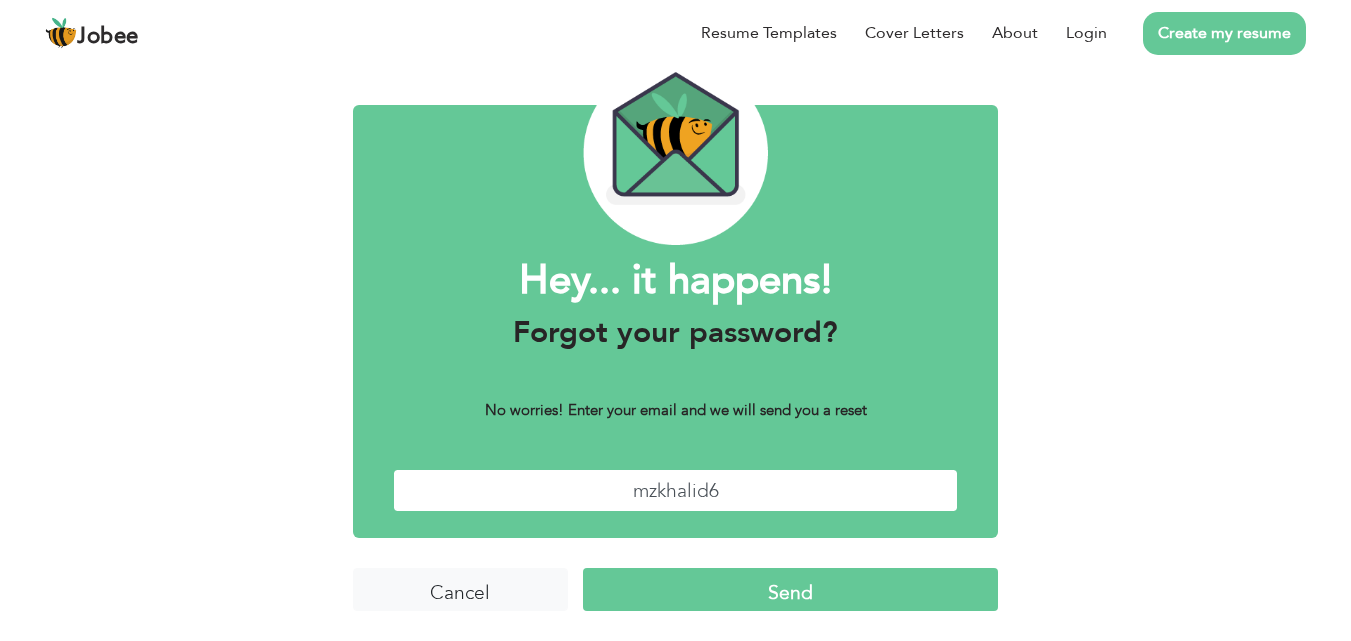 type on "[EMAIL_ADDRESS][DOMAIN_NAME]" 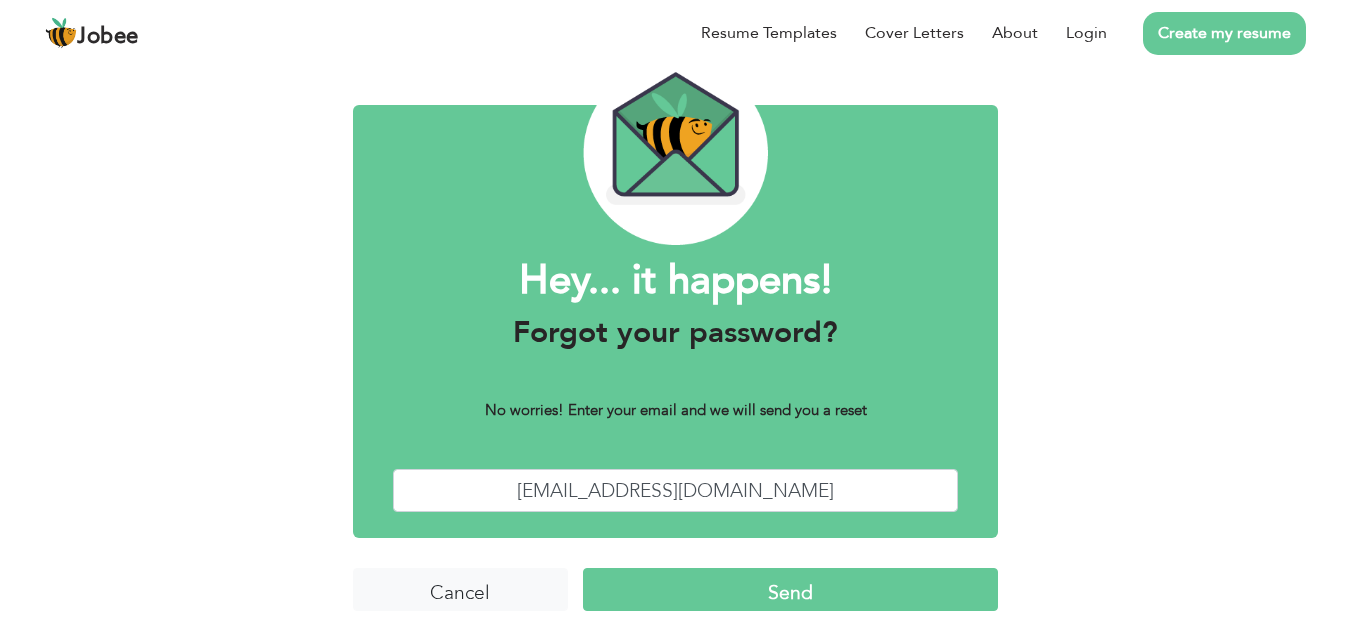 click on "Send" at bounding box center (790, 589) 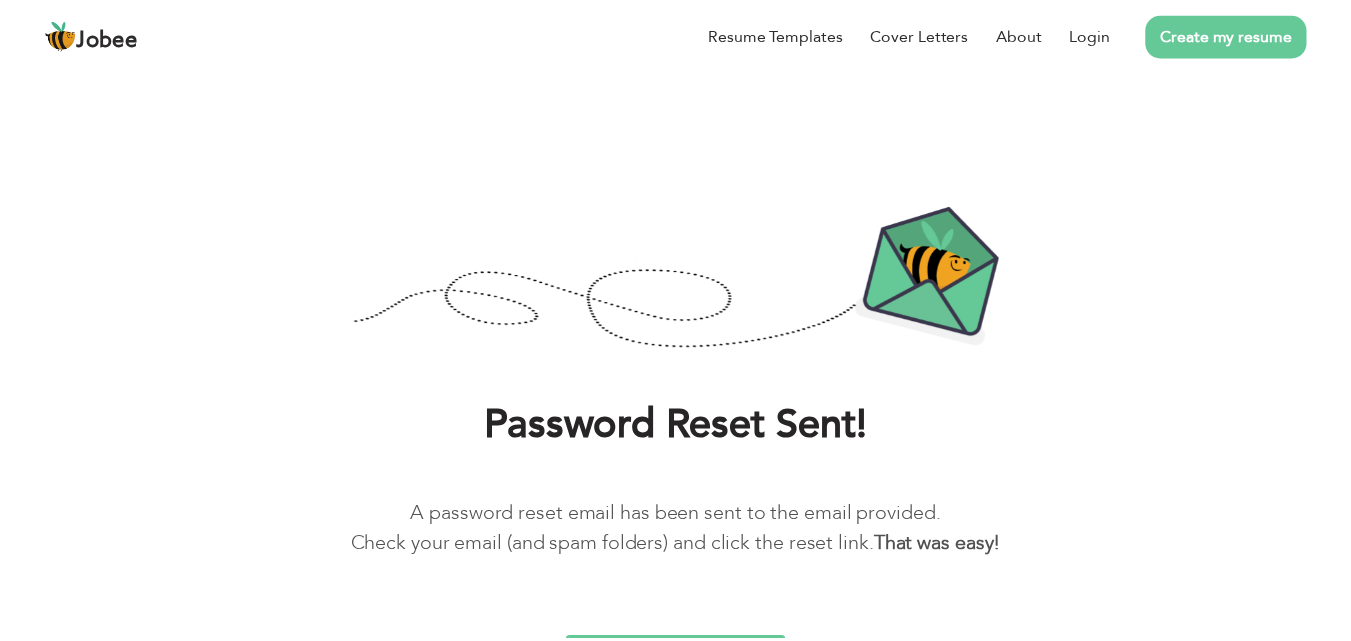 scroll, scrollTop: 0, scrollLeft: 0, axis: both 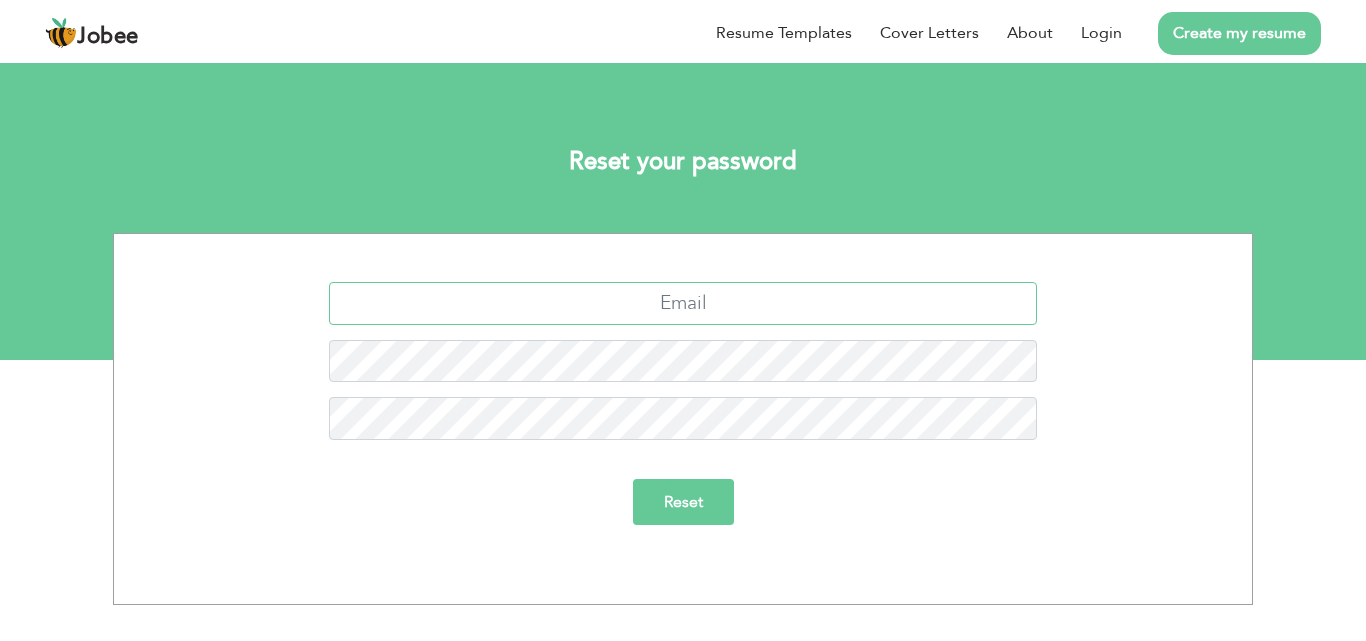 click at bounding box center [683, 303] 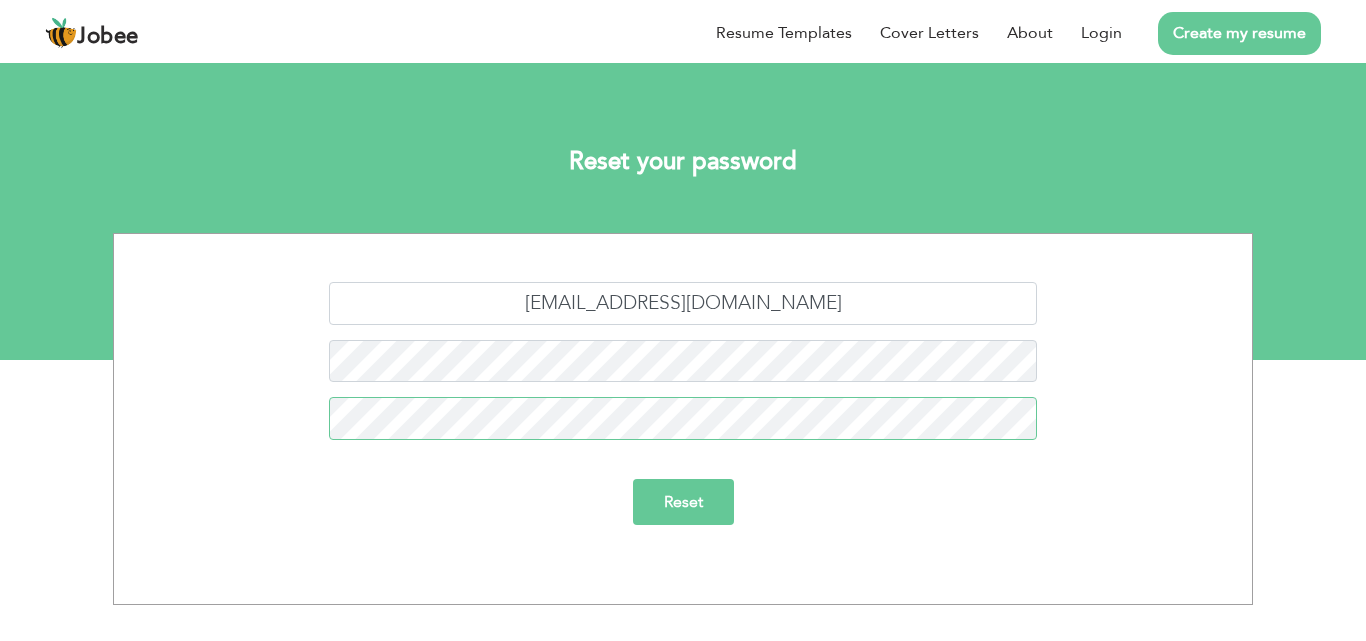 click on "Reset" at bounding box center (683, 502) 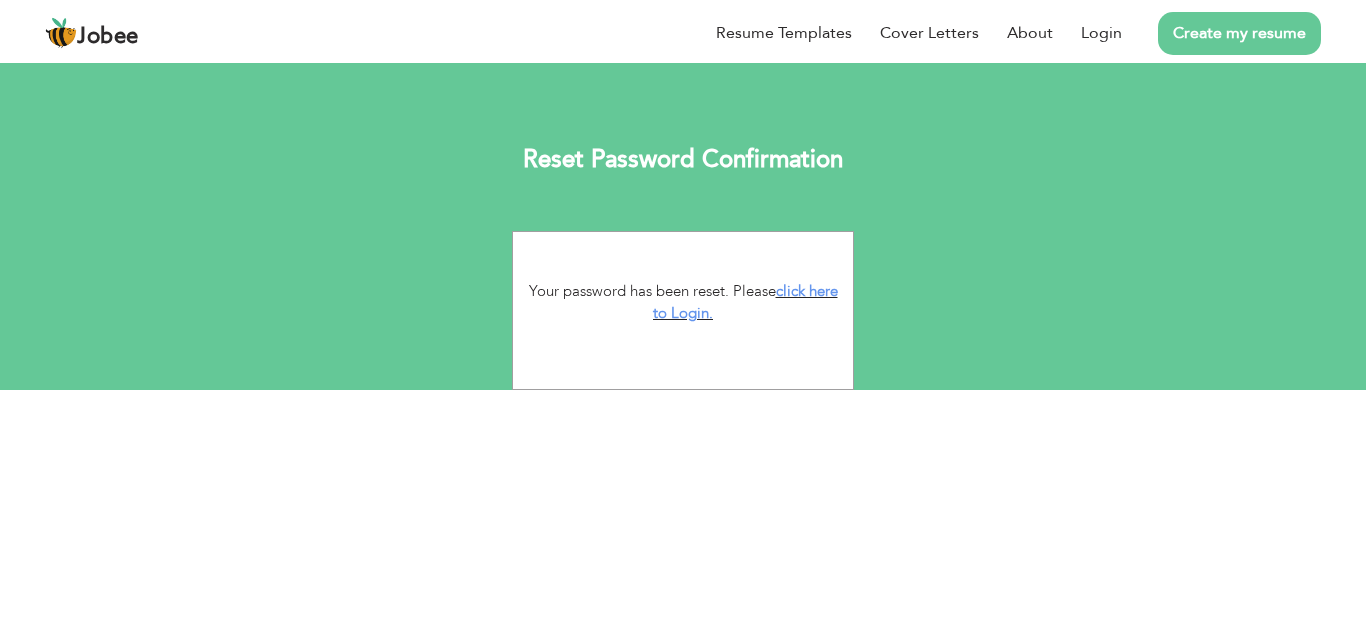 scroll, scrollTop: 0, scrollLeft: 0, axis: both 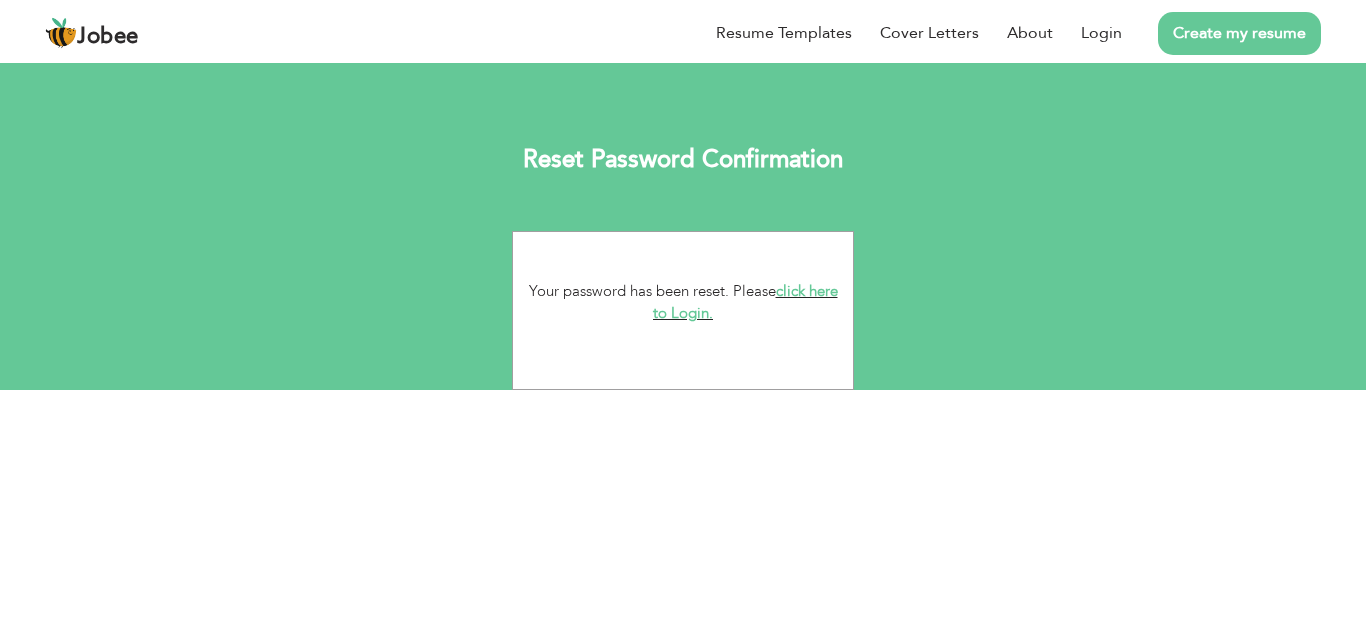 click on "click here to Login." at bounding box center (745, 302) 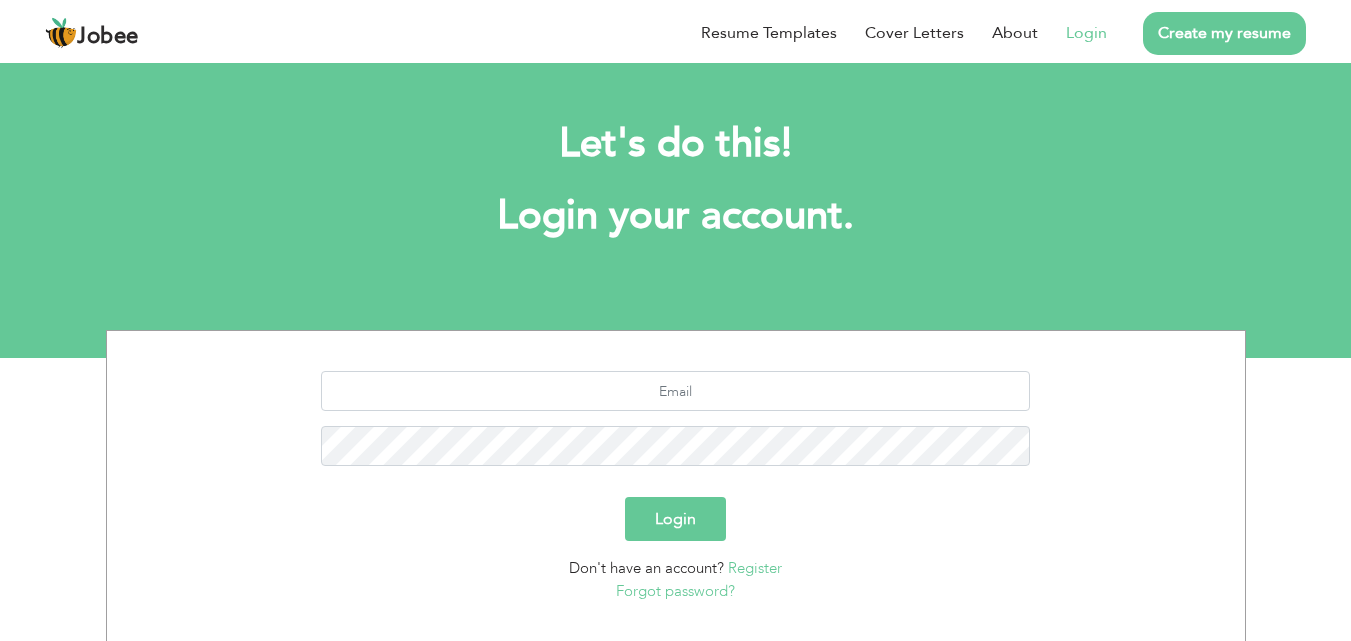 scroll, scrollTop: 0, scrollLeft: 0, axis: both 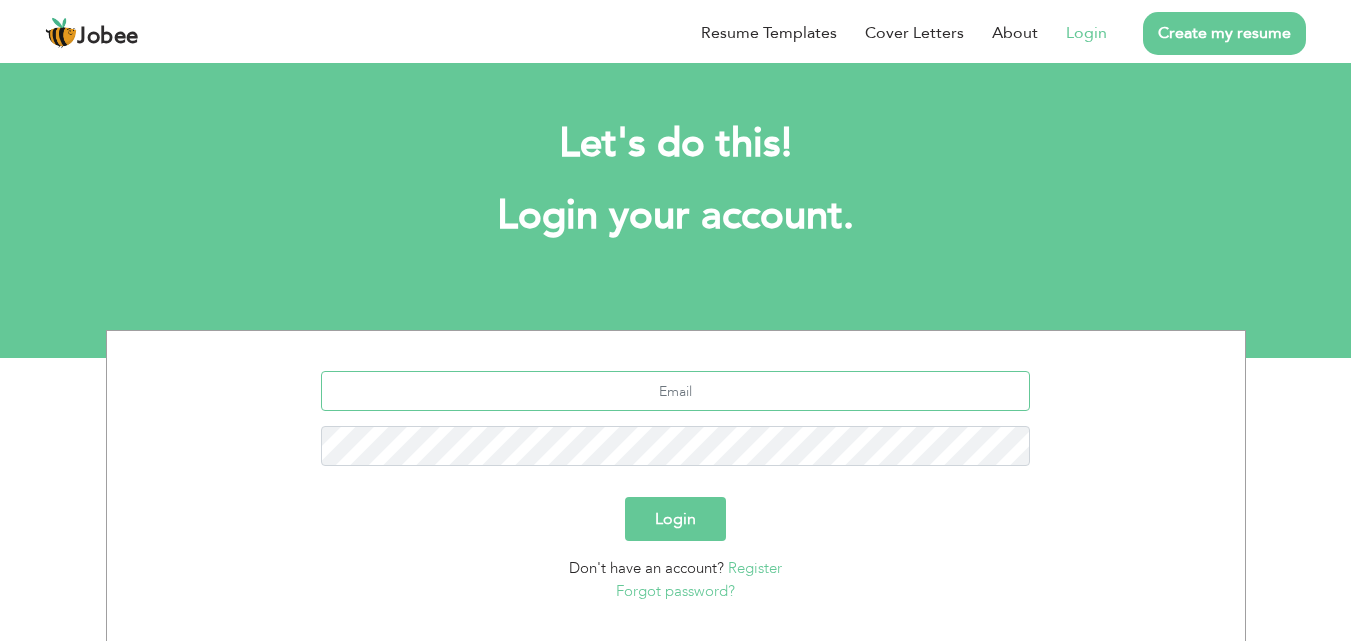click at bounding box center (675, 391) 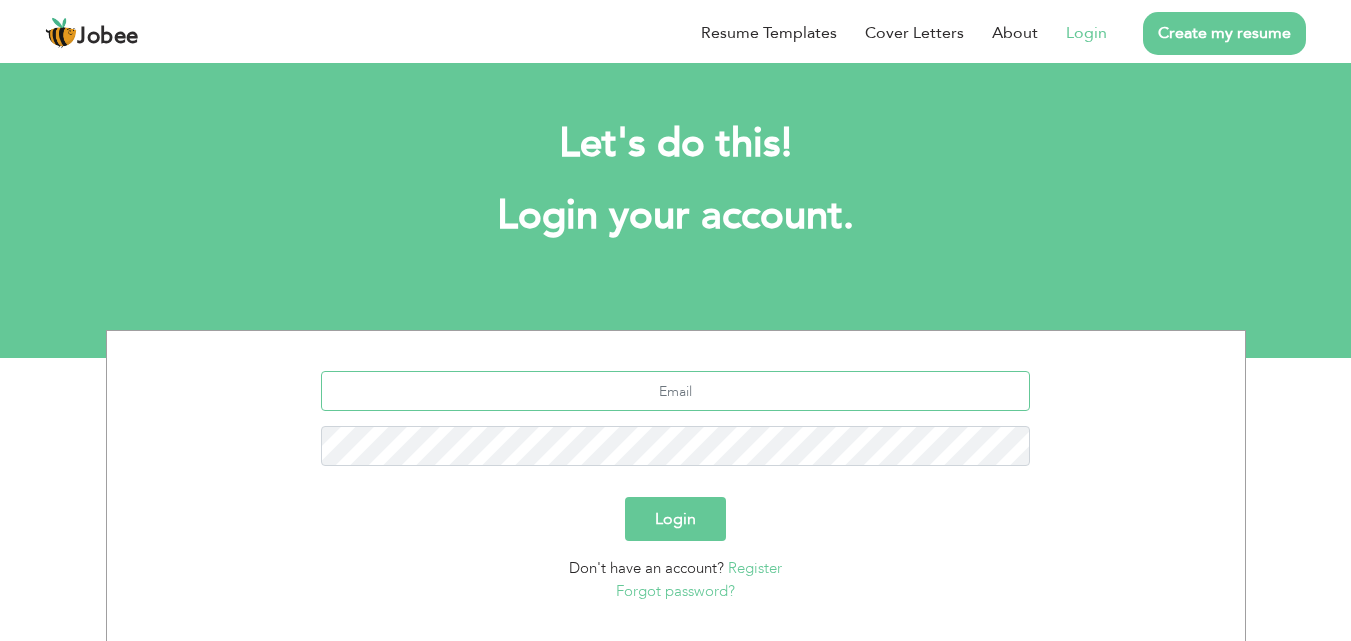 type on "mzkhalid6@gmail.com" 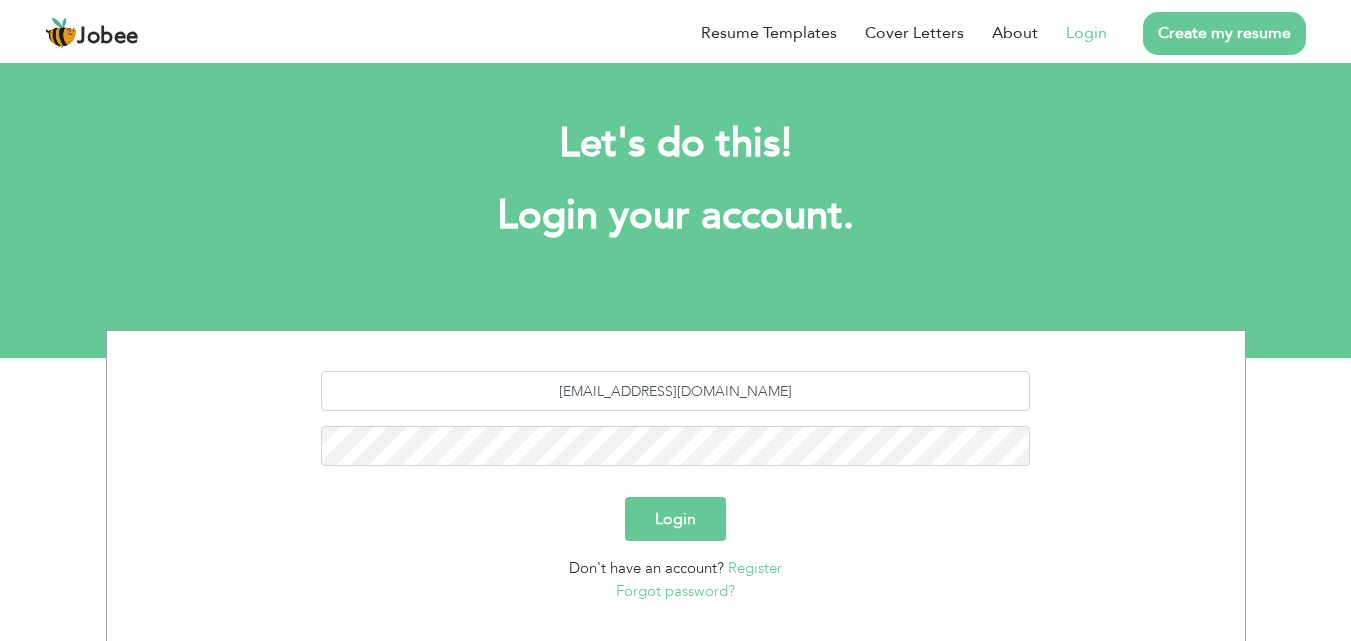 click on "Login" at bounding box center (675, 519) 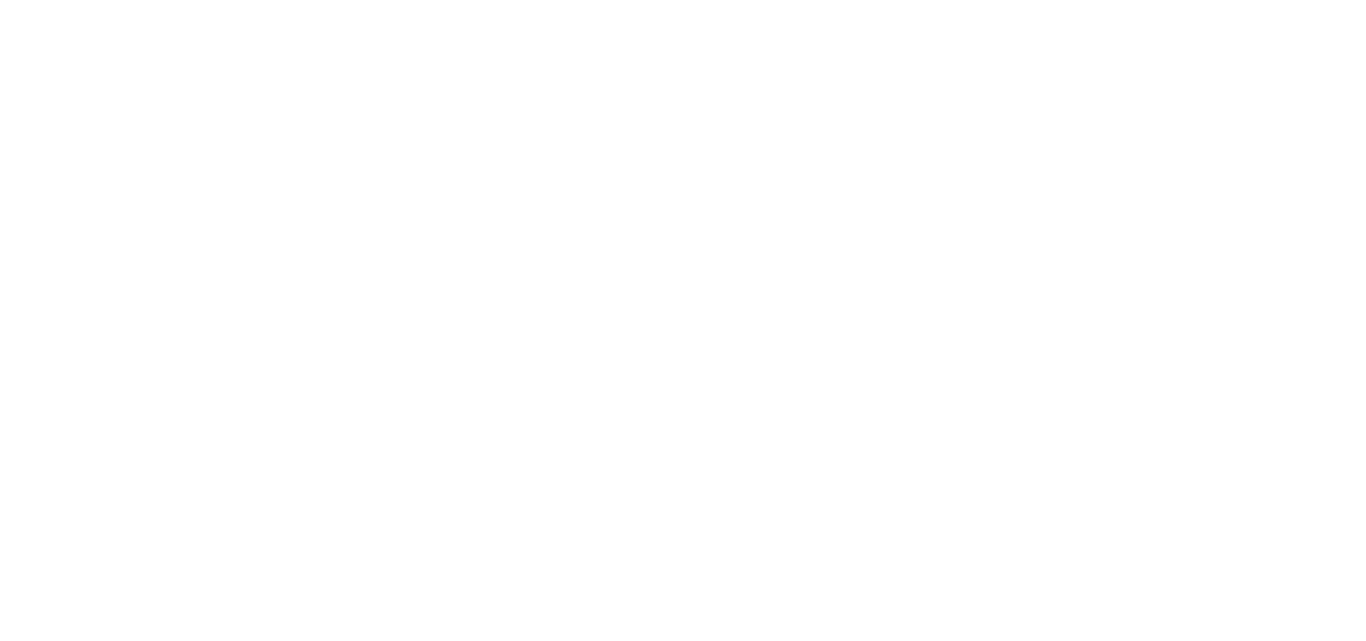 scroll, scrollTop: 0, scrollLeft: 0, axis: both 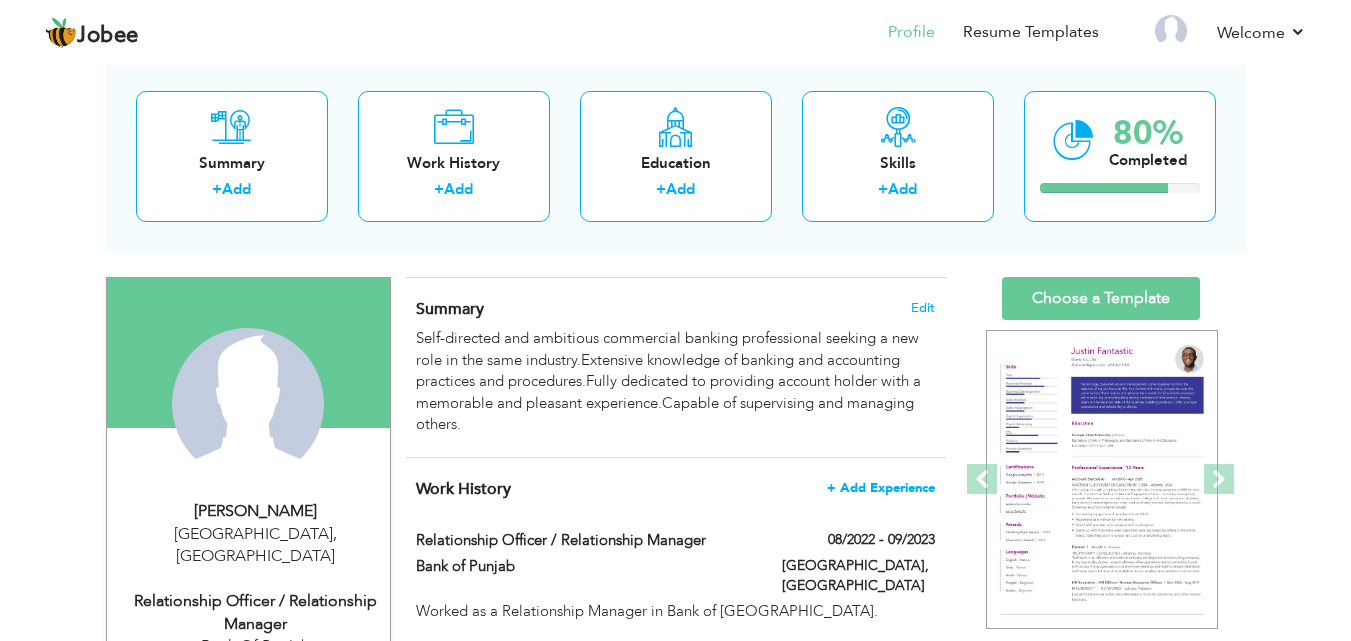 click on "+ Add Experience" at bounding box center (881, 488) 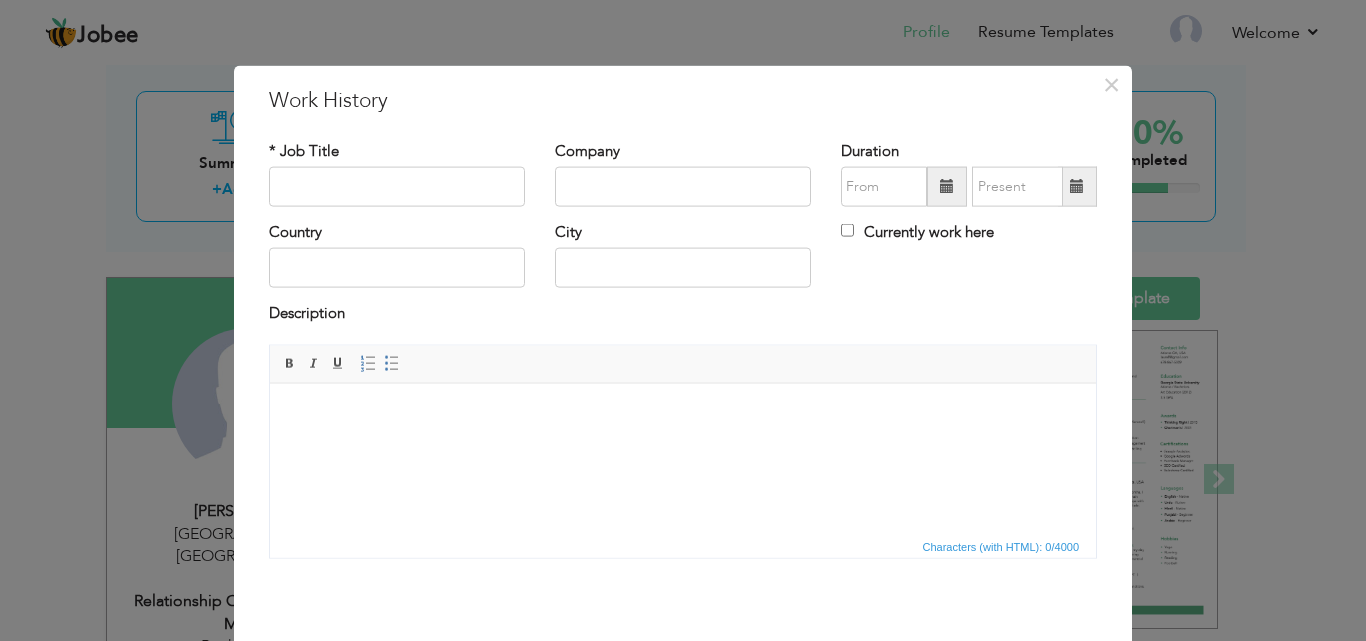 click at bounding box center (947, 187) 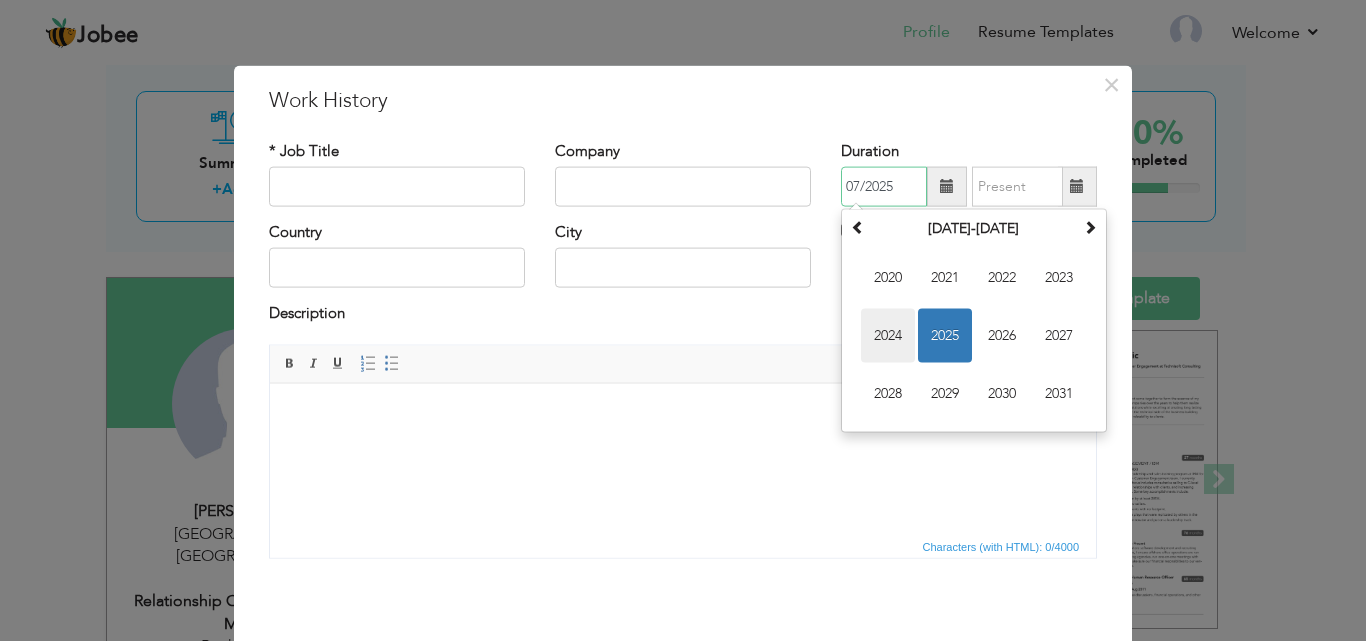 click on "2024" at bounding box center (888, 336) 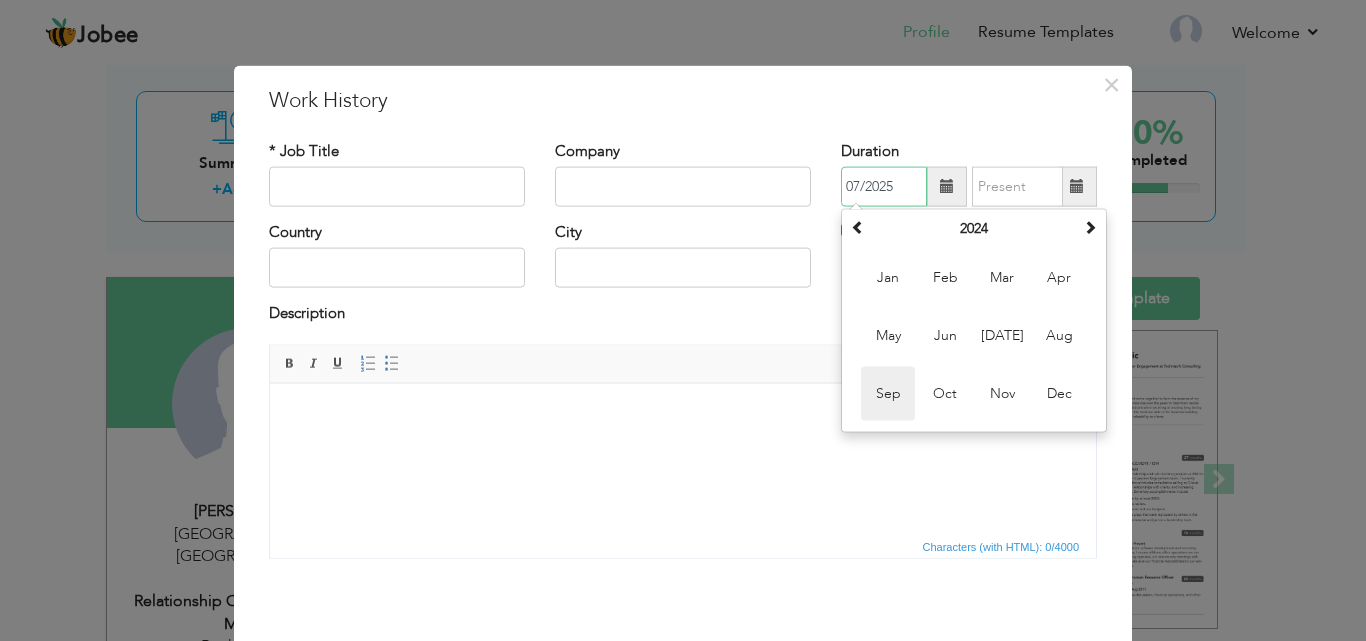 click on "Sep" at bounding box center [888, 394] 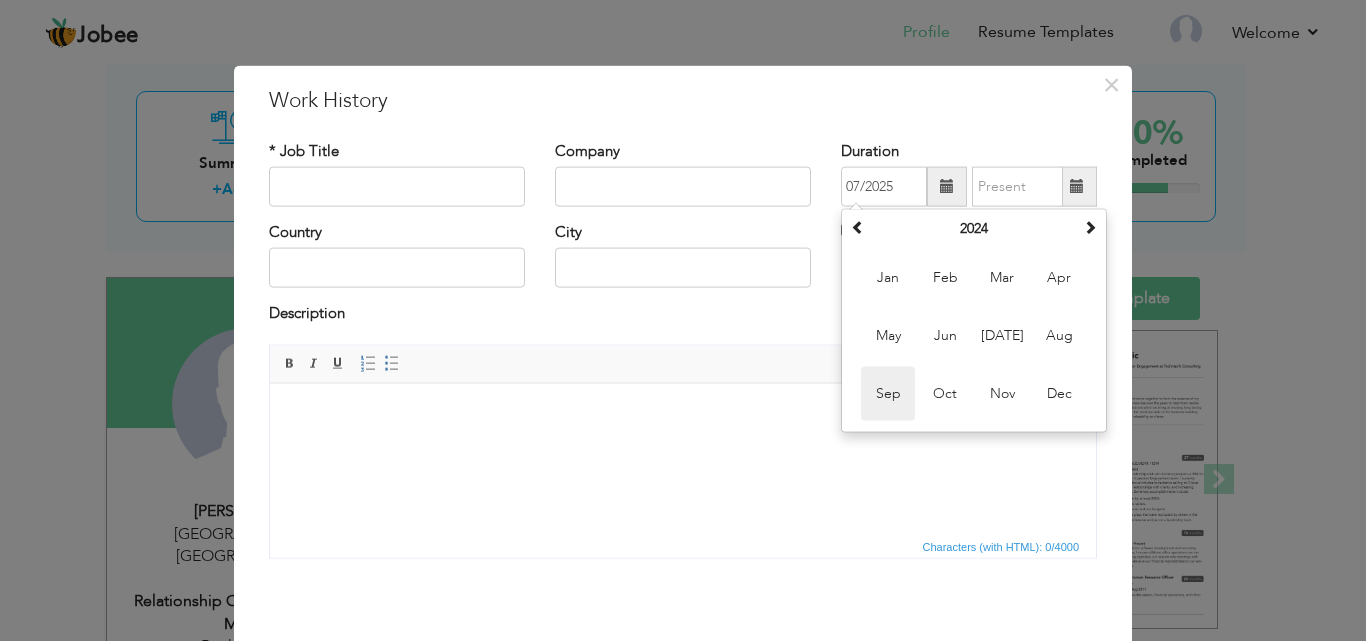 type on "09/2024" 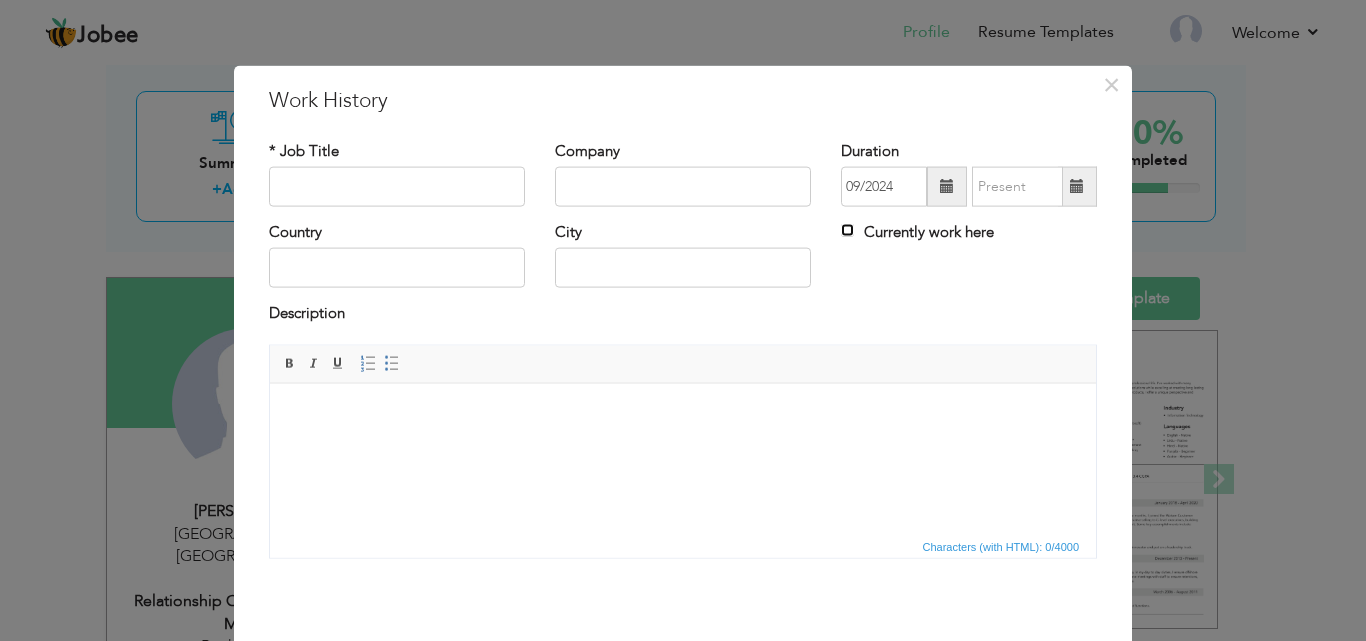 click on "Currently work here" at bounding box center [847, 230] 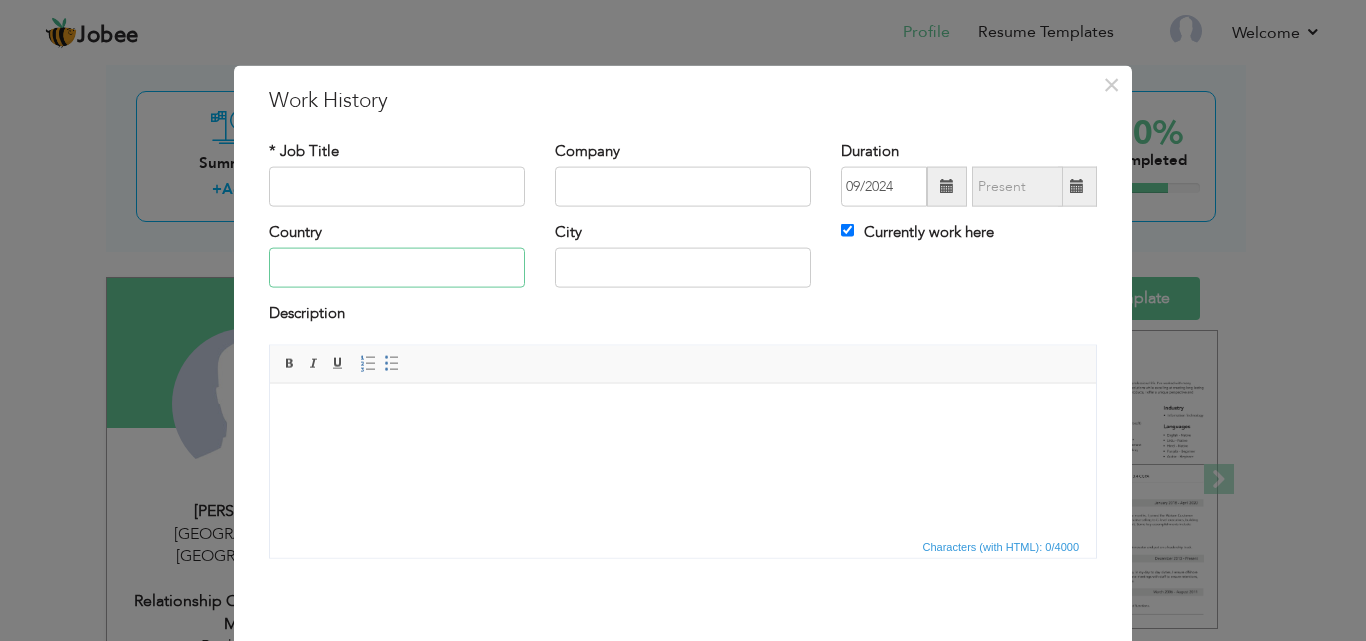 click at bounding box center (397, 268) 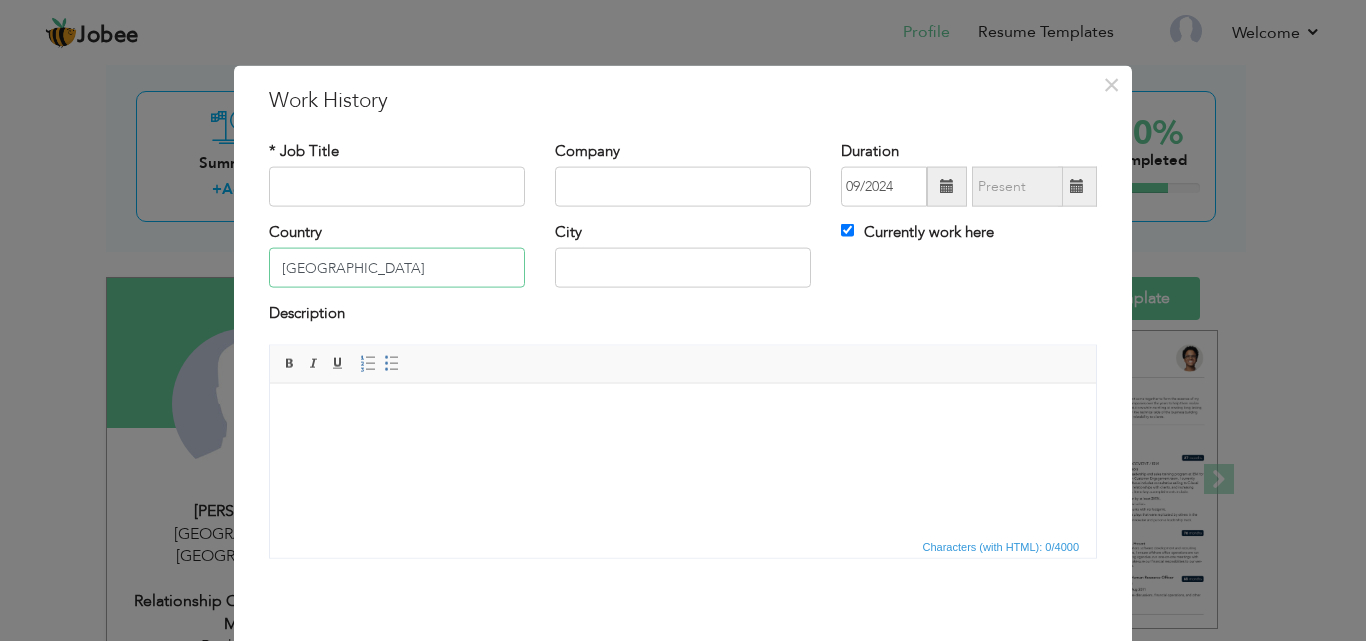 type on "[GEOGRAPHIC_DATA]" 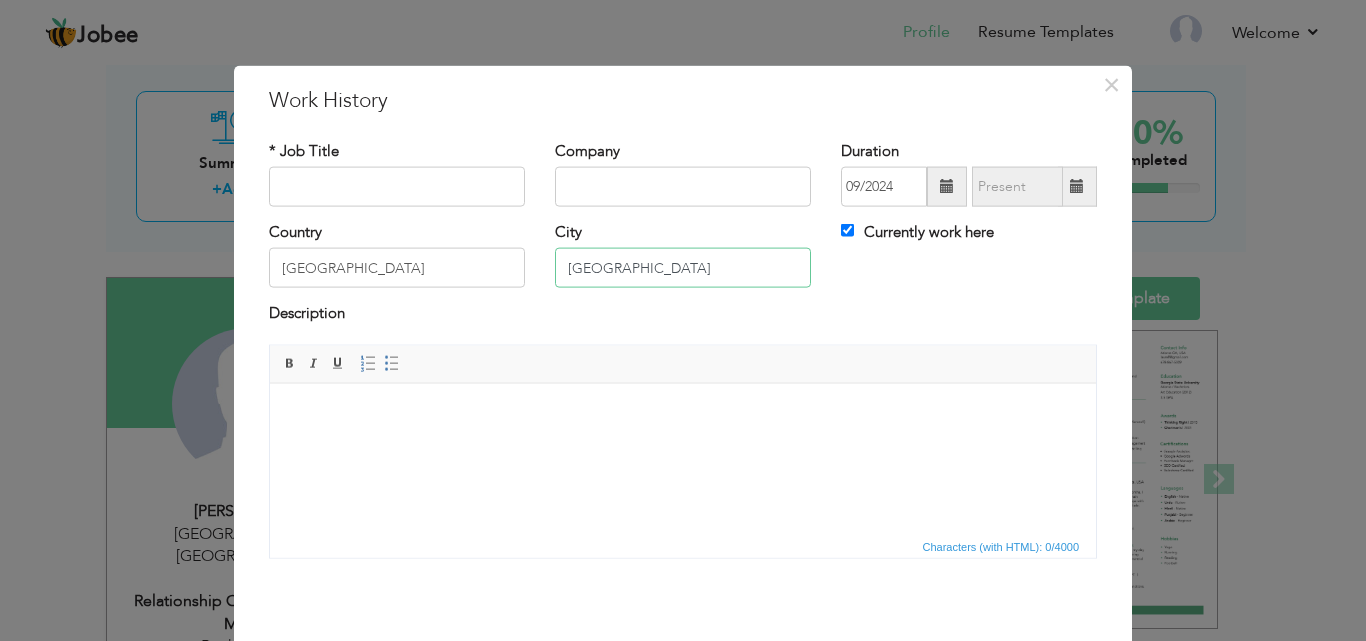type on "[GEOGRAPHIC_DATA]" 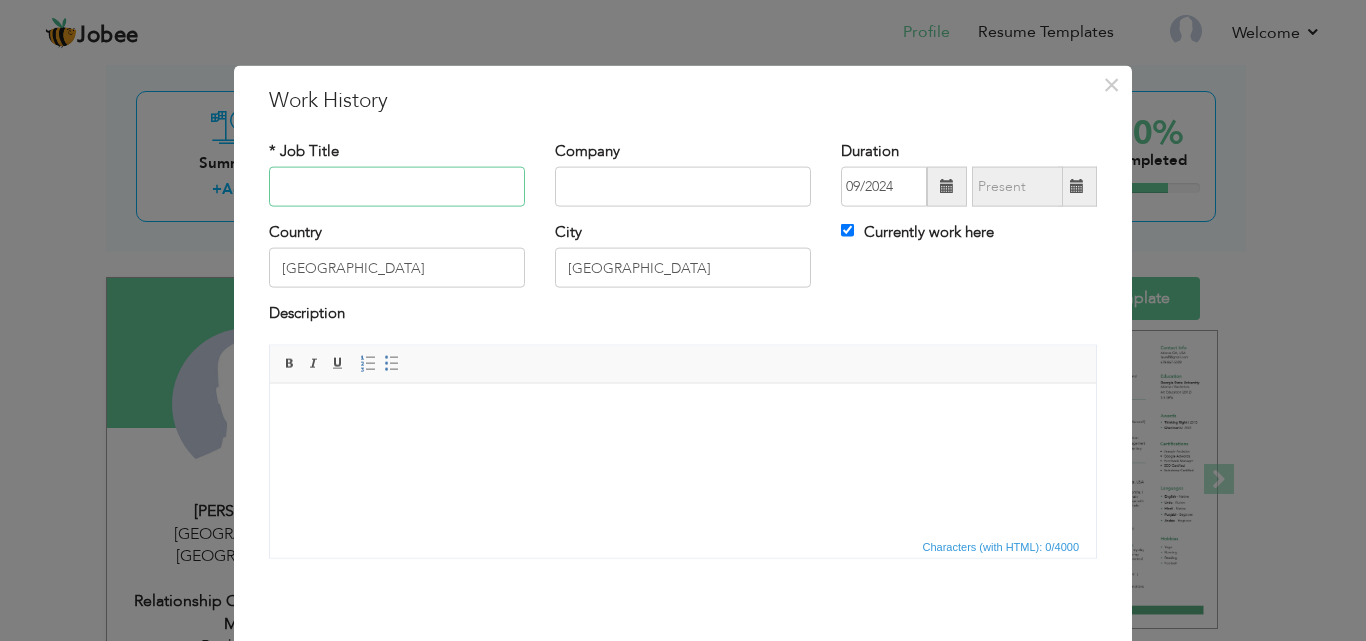 click at bounding box center (397, 187) 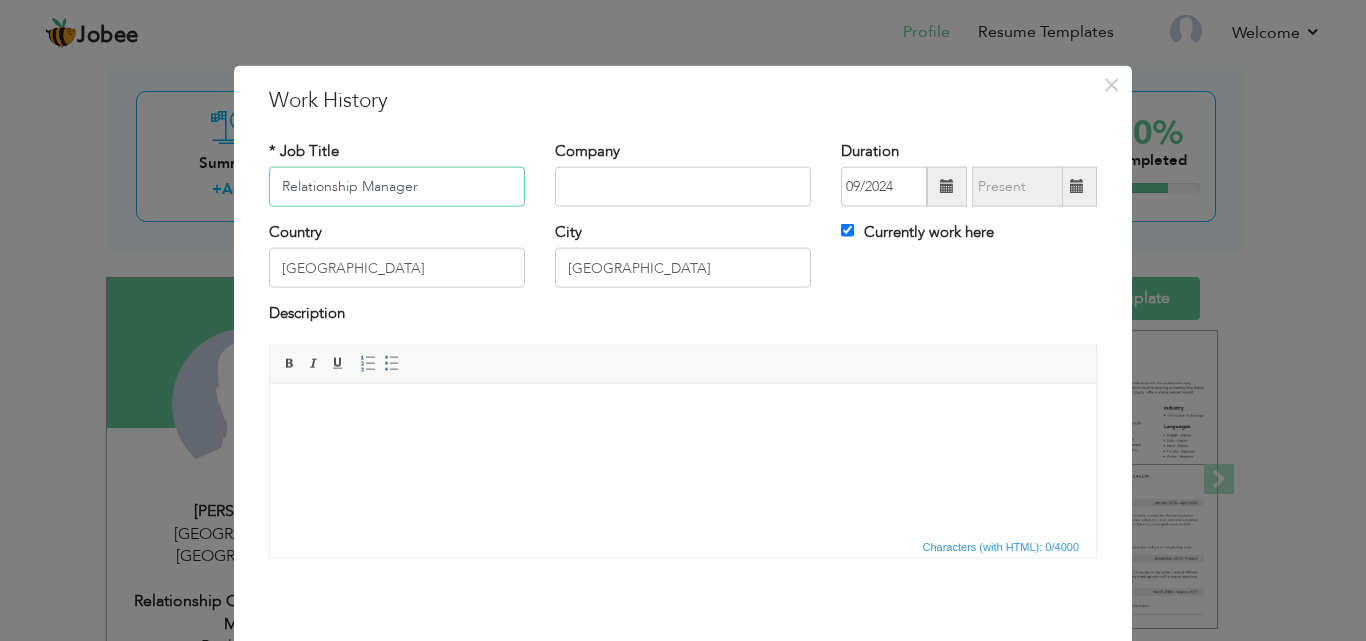 type on "Relationship Manager" 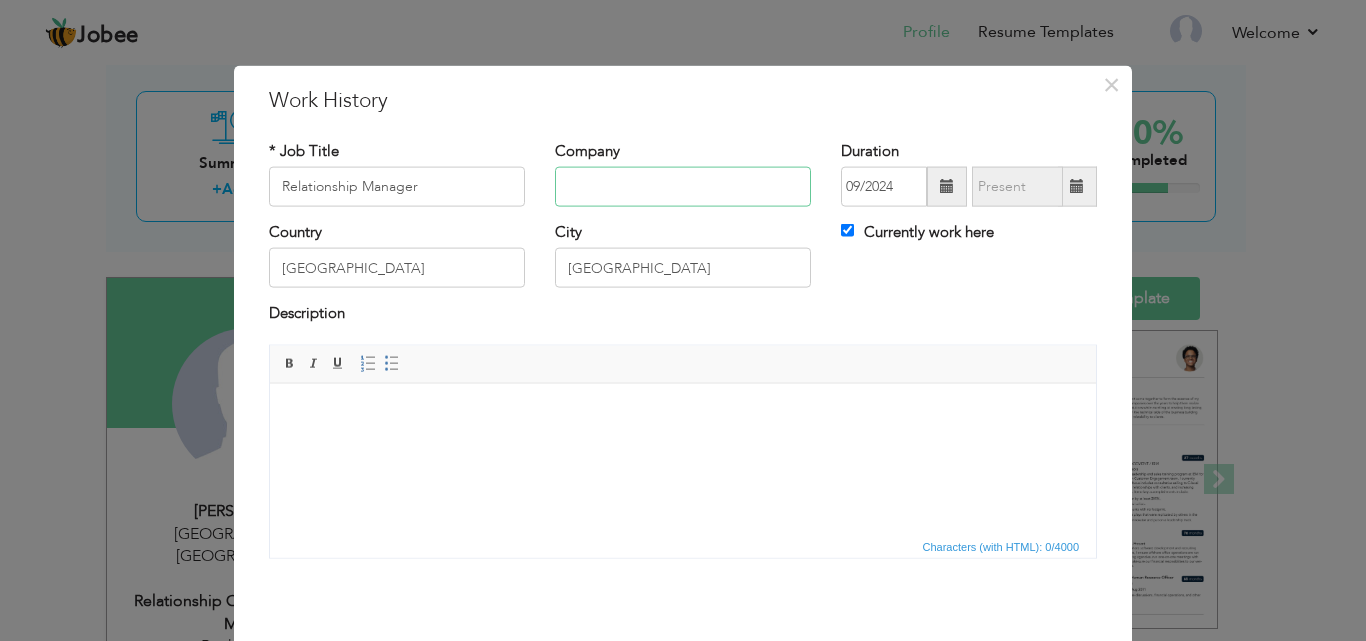 paste on "Faysal bank" 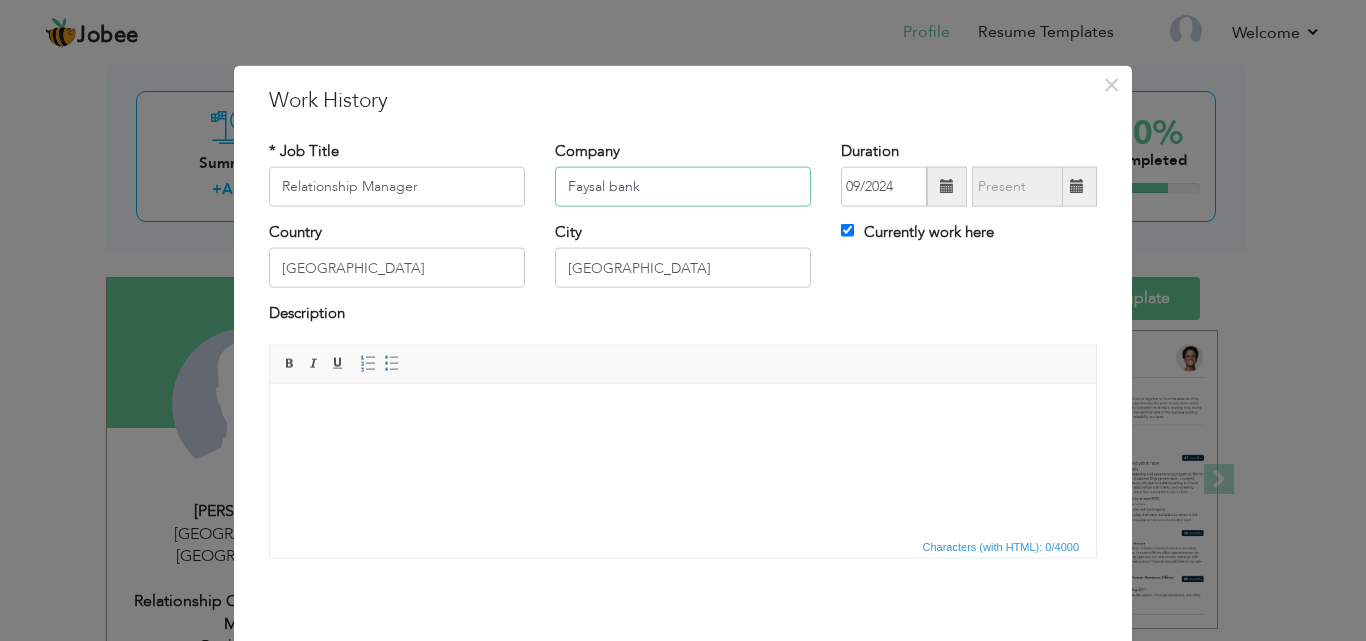 click on "Faysal bank" at bounding box center (683, 187) 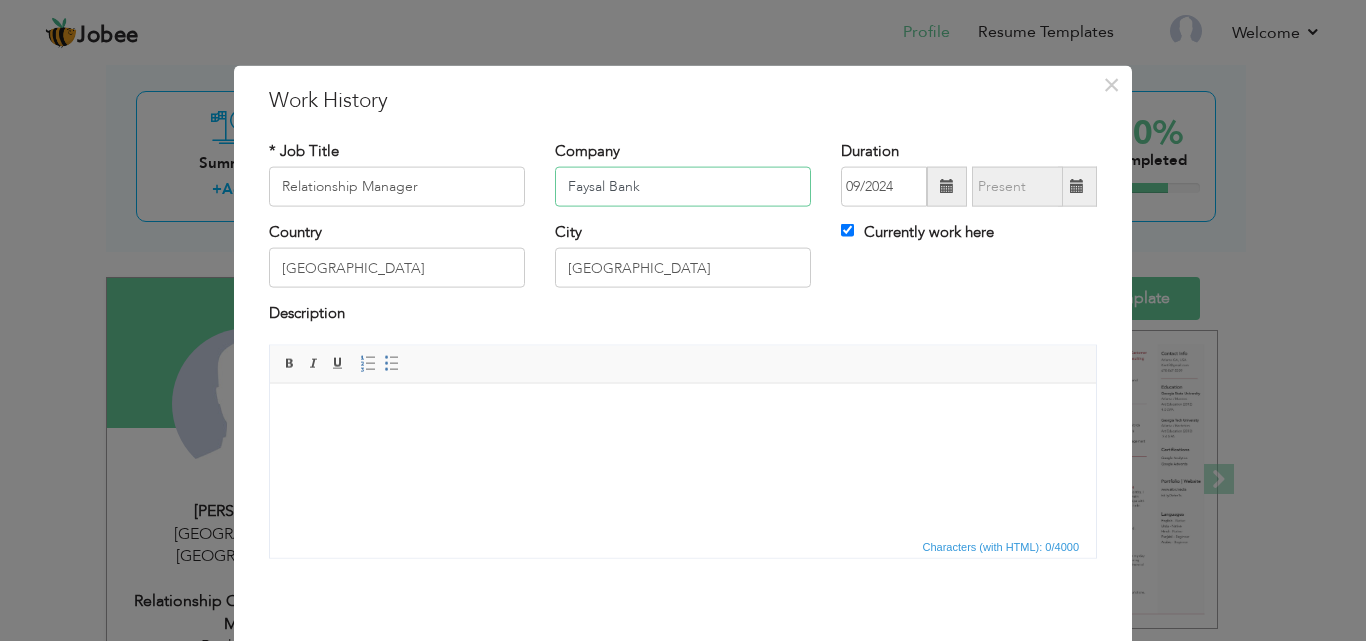 click on "Faysal Bank" at bounding box center (683, 187) 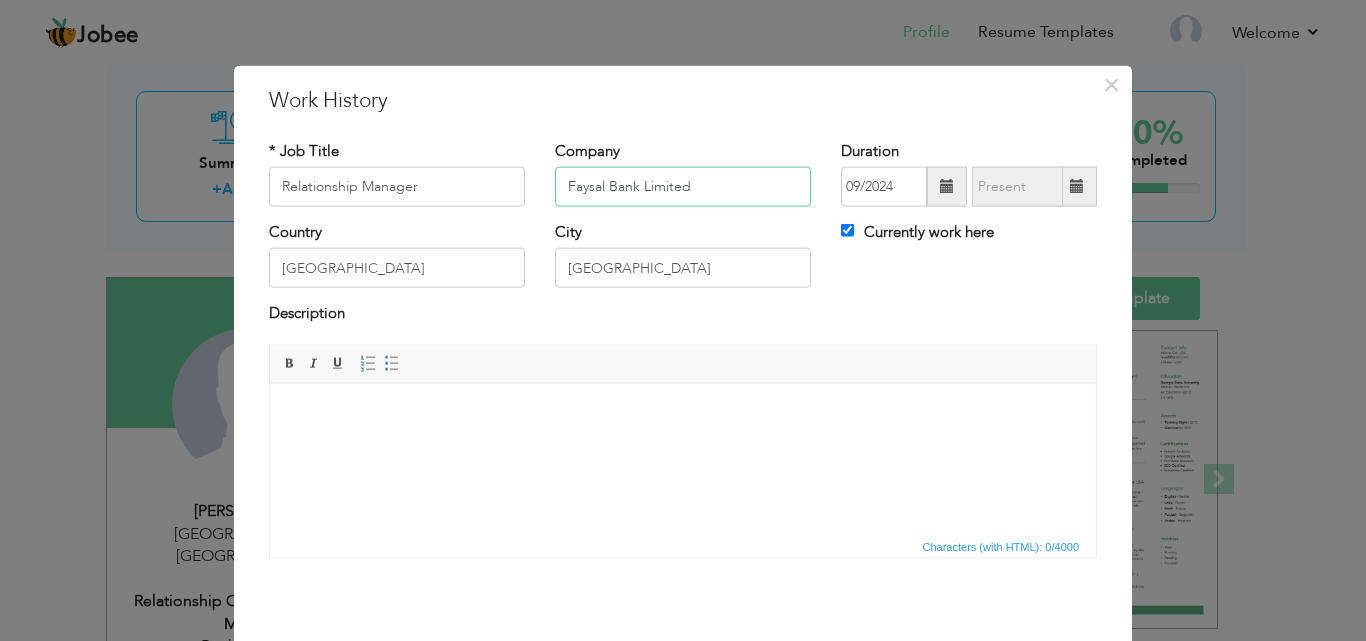 type on "Faysal Bank Limited" 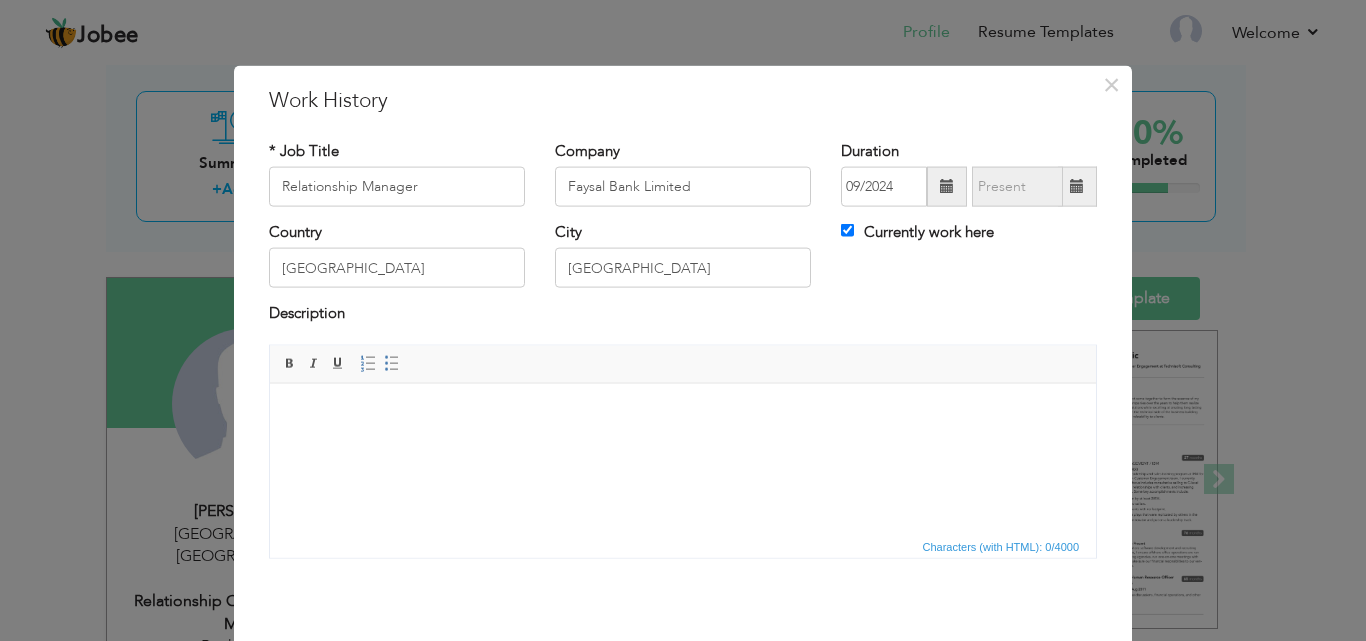 click at bounding box center [683, 413] 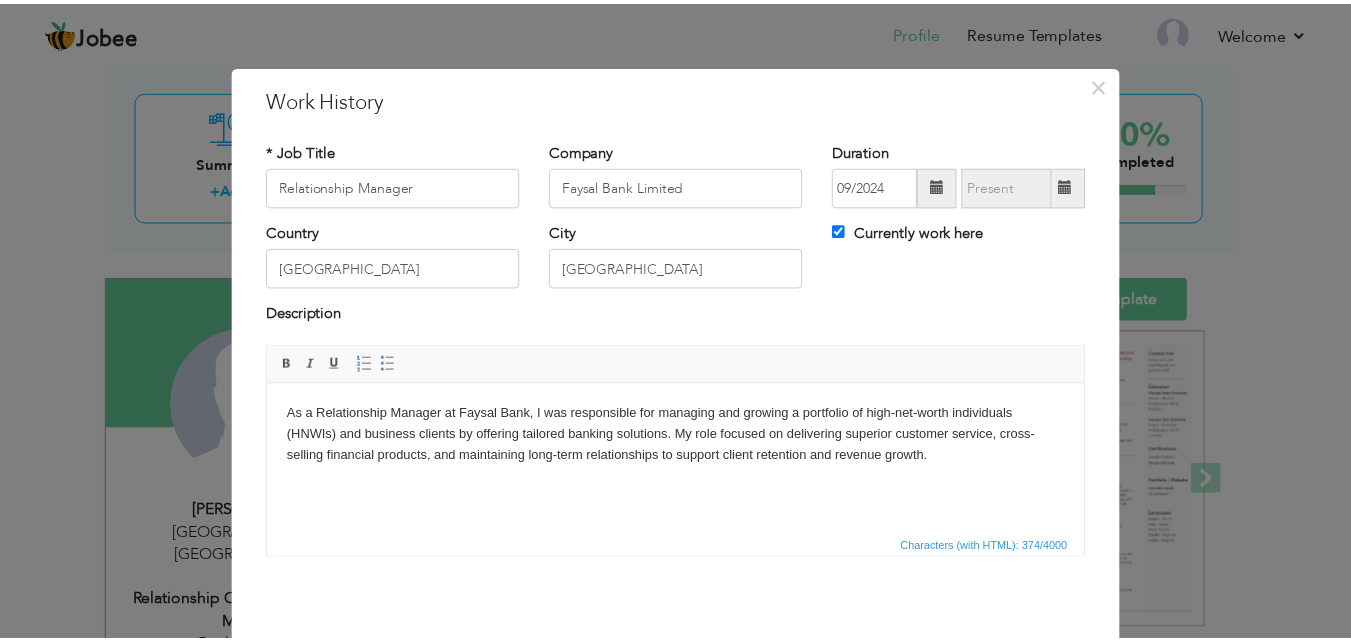 scroll, scrollTop: 79, scrollLeft: 0, axis: vertical 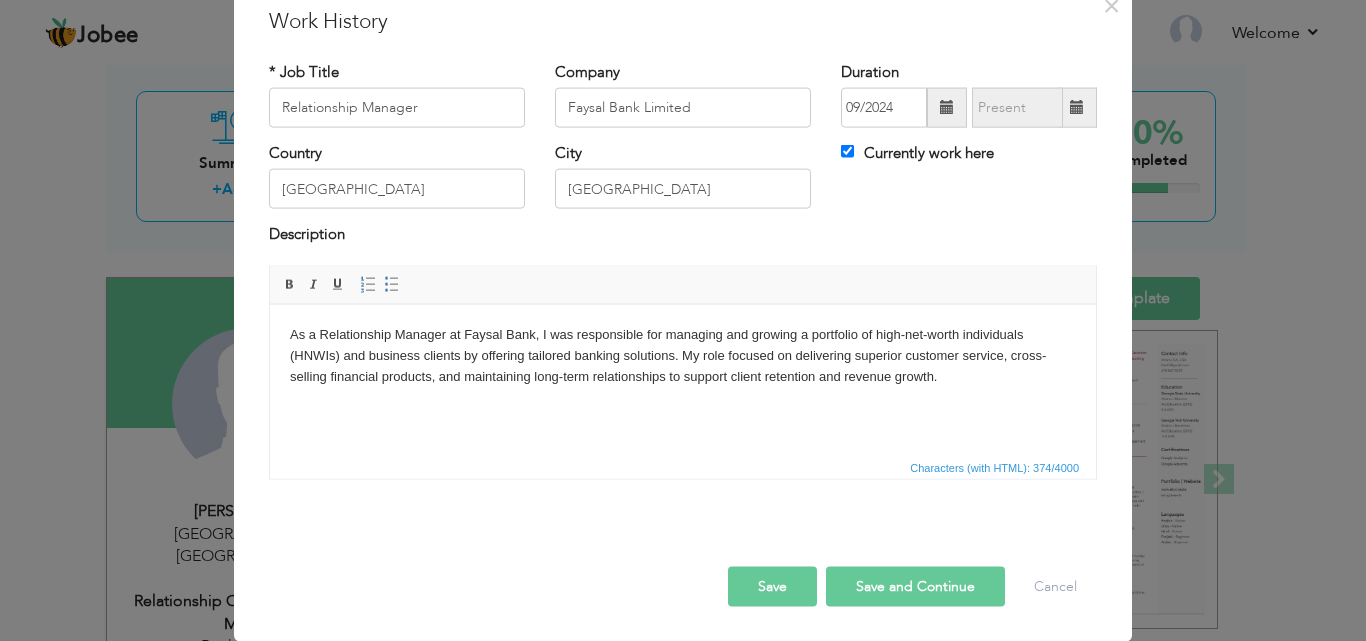 click on "Save" at bounding box center (772, 586) 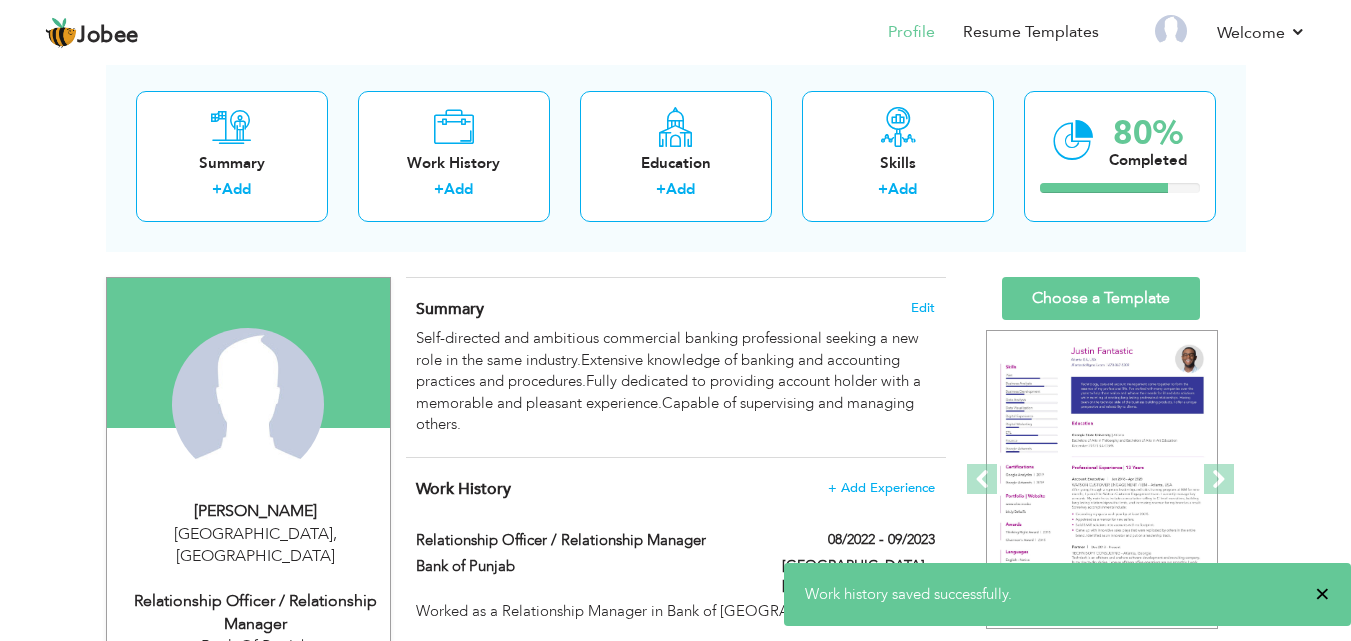 click on "×" at bounding box center (1322, 594) 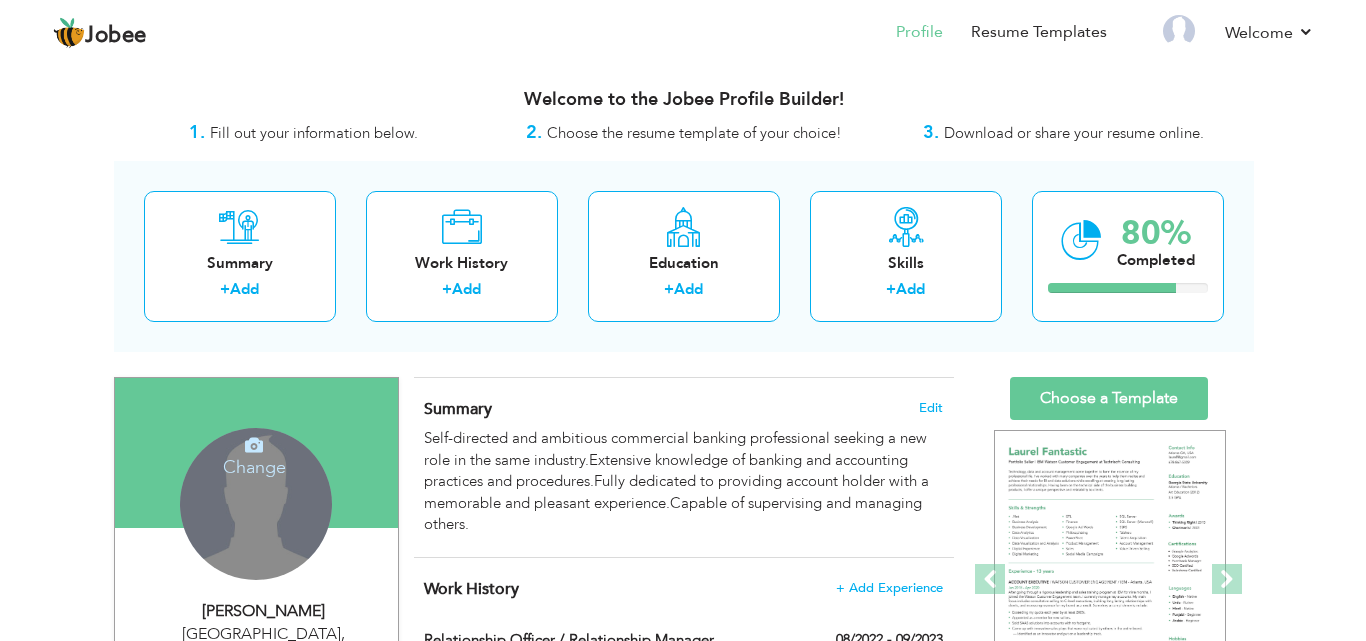 scroll, scrollTop: 100, scrollLeft: 0, axis: vertical 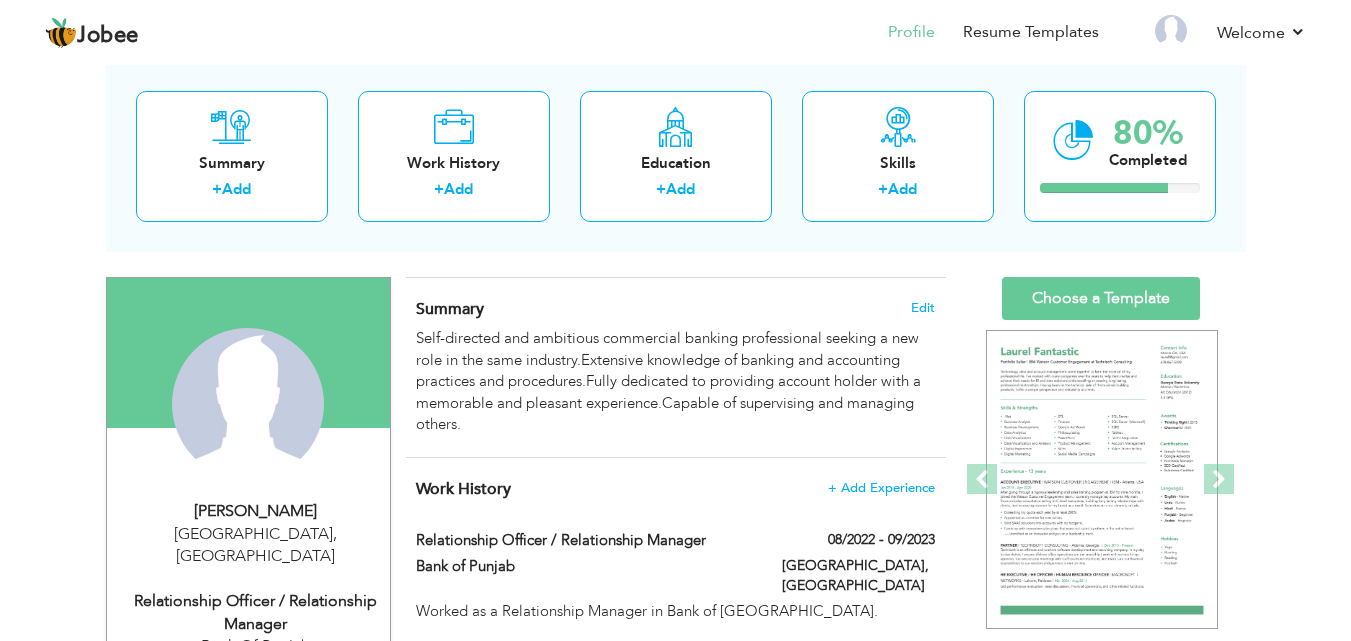 click on "[GEOGRAPHIC_DATA] ,   [GEOGRAPHIC_DATA]" at bounding box center [256, 546] 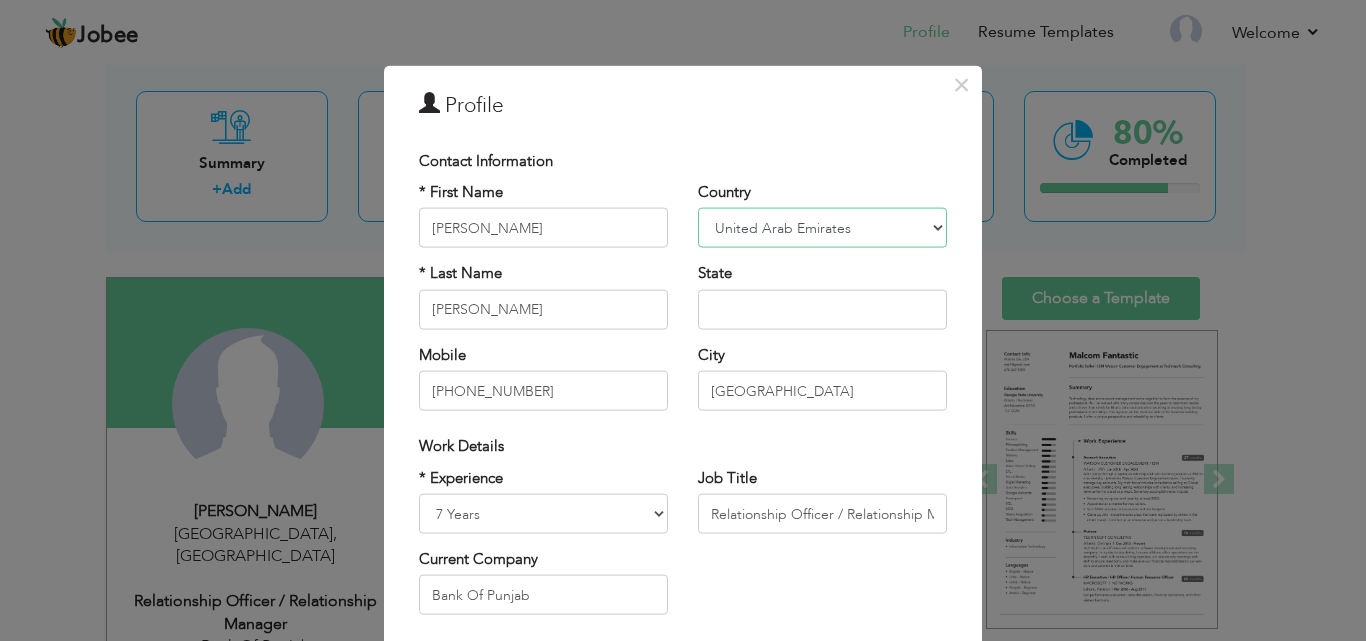 click on "[GEOGRAPHIC_DATA] [GEOGRAPHIC_DATA] [GEOGRAPHIC_DATA] [US_STATE] [GEOGRAPHIC_DATA] [GEOGRAPHIC_DATA] [GEOGRAPHIC_DATA] [GEOGRAPHIC_DATA] [GEOGRAPHIC_DATA] [GEOGRAPHIC_DATA] [GEOGRAPHIC_DATA] [GEOGRAPHIC_DATA] [GEOGRAPHIC_DATA] [GEOGRAPHIC_DATA] [GEOGRAPHIC_DATA] [GEOGRAPHIC_DATA] [GEOGRAPHIC_DATA] [GEOGRAPHIC_DATA] [GEOGRAPHIC_DATA] [GEOGRAPHIC_DATA] [GEOGRAPHIC_DATA] [GEOGRAPHIC_DATA] [GEOGRAPHIC_DATA] [GEOGRAPHIC_DATA] [GEOGRAPHIC_DATA] [GEOGRAPHIC_DATA] [GEOGRAPHIC_DATA] [GEOGRAPHIC_DATA] [GEOGRAPHIC_DATA] [GEOGRAPHIC_DATA] [GEOGRAPHIC_DATA] [GEOGRAPHIC_DATA] [GEOGRAPHIC_DATA] [GEOGRAPHIC_DATA] [GEOGRAPHIC_DATA] [GEOGRAPHIC_DATA] [GEOGRAPHIC_DATA] [GEOGRAPHIC_DATA] [GEOGRAPHIC_DATA] [GEOGRAPHIC_DATA] [GEOGRAPHIC_DATA] [GEOGRAPHIC_DATA] [GEOGRAPHIC_DATA] [GEOGRAPHIC_DATA] [GEOGRAPHIC_DATA] [GEOGRAPHIC_DATA] [GEOGRAPHIC_DATA] [GEOGRAPHIC_DATA] [GEOGRAPHIC_DATA] [GEOGRAPHIC_DATA], Dem. [GEOGRAPHIC_DATA] [GEOGRAPHIC_DATA] [GEOGRAPHIC_DATA] [GEOGRAPHIC_DATA] [GEOGRAPHIC_DATA] [GEOGRAPHIC_DATA] [GEOGRAPHIC_DATA] Rep [GEOGRAPHIC_DATA] [GEOGRAPHIC_DATA] [GEOGRAPHIC_DATA] [GEOGRAPHIC_DATA] [GEOGRAPHIC_DATA] [GEOGRAPHIC_DATA] [GEOGRAPHIC_DATA] [GEOGRAPHIC_DATA] [GEOGRAPHIC_DATA] [GEOGRAPHIC_DATA] [GEOGRAPHIC_DATA] [GEOGRAPHIC_DATA] [GEOGRAPHIC_DATA] ([GEOGRAPHIC_DATA]) [GEOGRAPHIC_DATA] [GEOGRAPHIC_DATA] [GEOGRAPHIC_DATA] [GEOGRAPHIC_DATA] [GEOGRAPHIC_DATA] [GEOGRAPHIC_DATA] [GEOGRAPHIC_DATA] [GEOGRAPHIC_DATA] [US_STATE] [GEOGRAPHIC_DATA] [GEOGRAPHIC_DATA] [GEOGRAPHIC_DATA] [GEOGRAPHIC_DATA] [GEOGRAPHIC_DATA] [GEOGRAPHIC_DATA] [GEOGRAPHIC_DATA] [GEOGRAPHIC_DATA] ([GEOGRAPHIC_DATA]) [US_STATE] ([GEOGRAPHIC_DATA]) [GEOGRAPHIC_DATA] [GEOGRAPHIC_DATA] [GEOGRAPHIC_DATA] [GEOGRAPHIC_DATA] [GEOGRAPHIC_DATA] [GEOGRAPHIC_DATA] [GEOGRAPHIC_DATA] [GEOGRAPHIC_DATA] [GEOGRAPHIC_DATA]" at bounding box center [822, 228] 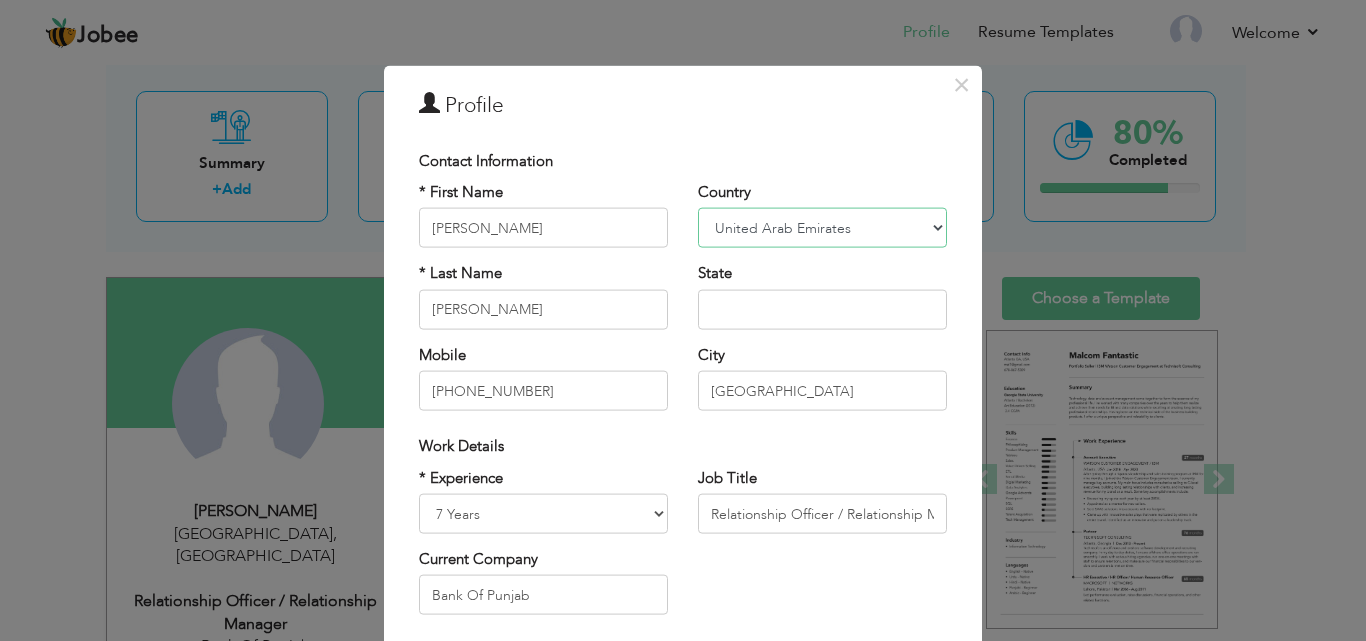 select on "number:166" 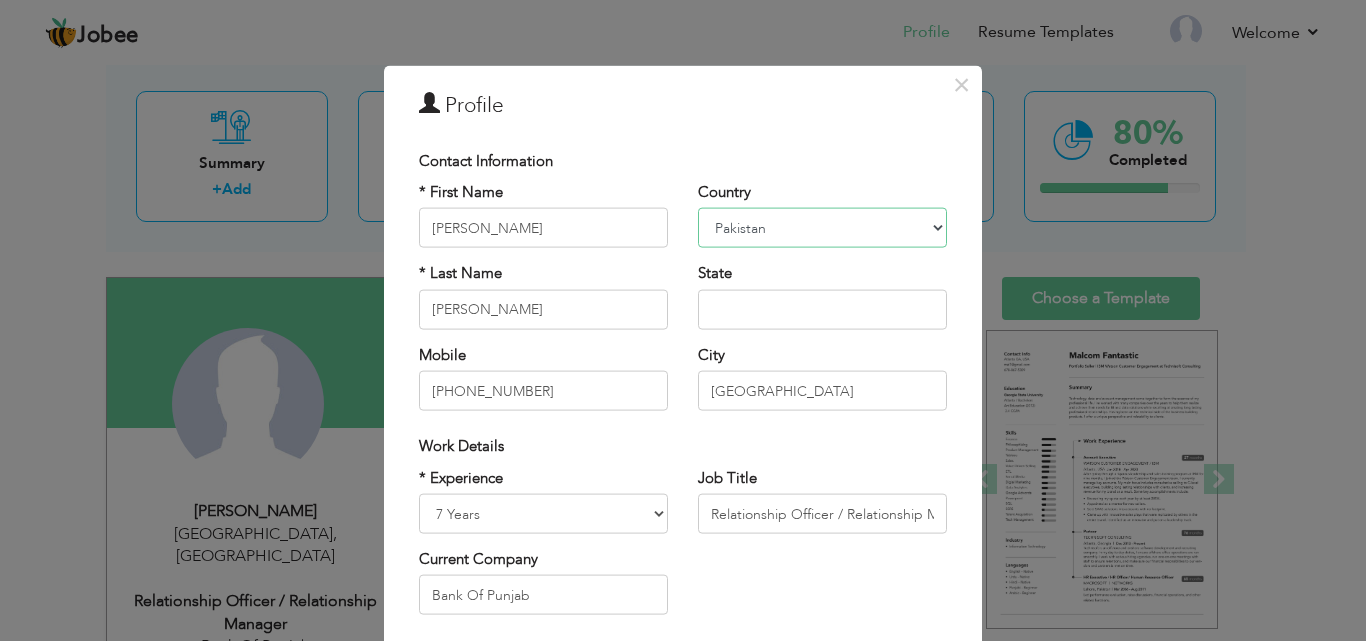click on "[GEOGRAPHIC_DATA] [GEOGRAPHIC_DATA] [GEOGRAPHIC_DATA] [US_STATE] [GEOGRAPHIC_DATA] [GEOGRAPHIC_DATA] [GEOGRAPHIC_DATA] [GEOGRAPHIC_DATA] [GEOGRAPHIC_DATA] [GEOGRAPHIC_DATA] [GEOGRAPHIC_DATA] [GEOGRAPHIC_DATA] [GEOGRAPHIC_DATA] [GEOGRAPHIC_DATA] [GEOGRAPHIC_DATA] [GEOGRAPHIC_DATA] [GEOGRAPHIC_DATA] [GEOGRAPHIC_DATA] [GEOGRAPHIC_DATA] [GEOGRAPHIC_DATA] [GEOGRAPHIC_DATA] [GEOGRAPHIC_DATA] [GEOGRAPHIC_DATA] [GEOGRAPHIC_DATA] [GEOGRAPHIC_DATA] [GEOGRAPHIC_DATA] [GEOGRAPHIC_DATA] [GEOGRAPHIC_DATA] [GEOGRAPHIC_DATA] [GEOGRAPHIC_DATA] [GEOGRAPHIC_DATA] [GEOGRAPHIC_DATA] [GEOGRAPHIC_DATA] [GEOGRAPHIC_DATA] [GEOGRAPHIC_DATA] [GEOGRAPHIC_DATA] [GEOGRAPHIC_DATA] [GEOGRAPHIC_DATA] [GEOGRAPHIC_DATA] [GEOGRAPHIC_DATA] [GEOGRAPHIC_DATA] [GEOGRAPHIC_DATA] [GEOGRAPHIC_DATA] [GEOGRAPHIC_DATA] [GEOGRAPHIC_DATA] [GEOGRAPHIC_DATA] [GEOGRAPHIC_DATA] [GEOGRAPHIC_DATA] [GEOGRAPHIC_DATA] [GEOGRAPHIC_DATA], Dem. [GEOGRAPHIC_DATA] [GEOGRAPHIC_DATA] [GEOGRAPHIC_DATA] [GEOGRAPHIC_DATA] [GEOGRAPHIC_DATA] [GEOGRAPHIC_DATA] [GEOGRAPHIC_DATA] Rep [GEOGRAPHIC_DATA] [GEOGRAPHIC_DATA] [GEOGRAPHIC_DATA] [GEOGRAPHIC_DATA] [GEOGRAPHIC_DATA] [GEOGRAPHIC_DATA] [GEOGRAPHIC_DATA] [GEOGRAPHIC_DATA] [GEOGRAPHIC_DATA] [GEOGRAPHIC_DATA] [GEOGRAPHIC_DATA] [GEOGRAPHIC_DATA] [GEOGRAPHIC_DATA] ([GEOGRAPHIC_DATA]) [GEOGRAPHIC_DATA] [GEOGRAPHIC_DATA] [GEOGRAPHIC_DATA] [GEOGRAPHIC_DATA] [GEOGRAPHIC_DATA] [GEOGRAPHIC_DATA] [GEOGRAPHIC_DATA] [GEOGRAPHIC_DATA] [US_STATE] [GEOGRAPHIC_DATA] [GEOGRAPHIC_DATA] [GEOGRAPHIC_DATA] [GEOGRAPHIC_DATA] [GEOGRAPHIC_DATA] [GEOGRAPHIC_DATA] [GEOGRAPHIC_DATA] [GEOGRAPHIC_DATA] ([GEOGRAPHIC_DATA]) [US_STATE] ([GEOGRAPHIC_DATA]) [GEOGRAPHIC_DATA] [GEOGRAPHIC_DATA] [GEOGRAPHIC_DATA] [GEOGRAPHIC_DATA] [GEOGRAPHIC_DATA] [GEOGRAPHIC_DATA] [GEOGRAPHIC_DATA] [GEOGRAPHIC_DATA] [GEOGRAPHIC_DATA]" at bounding box center [822, 228] 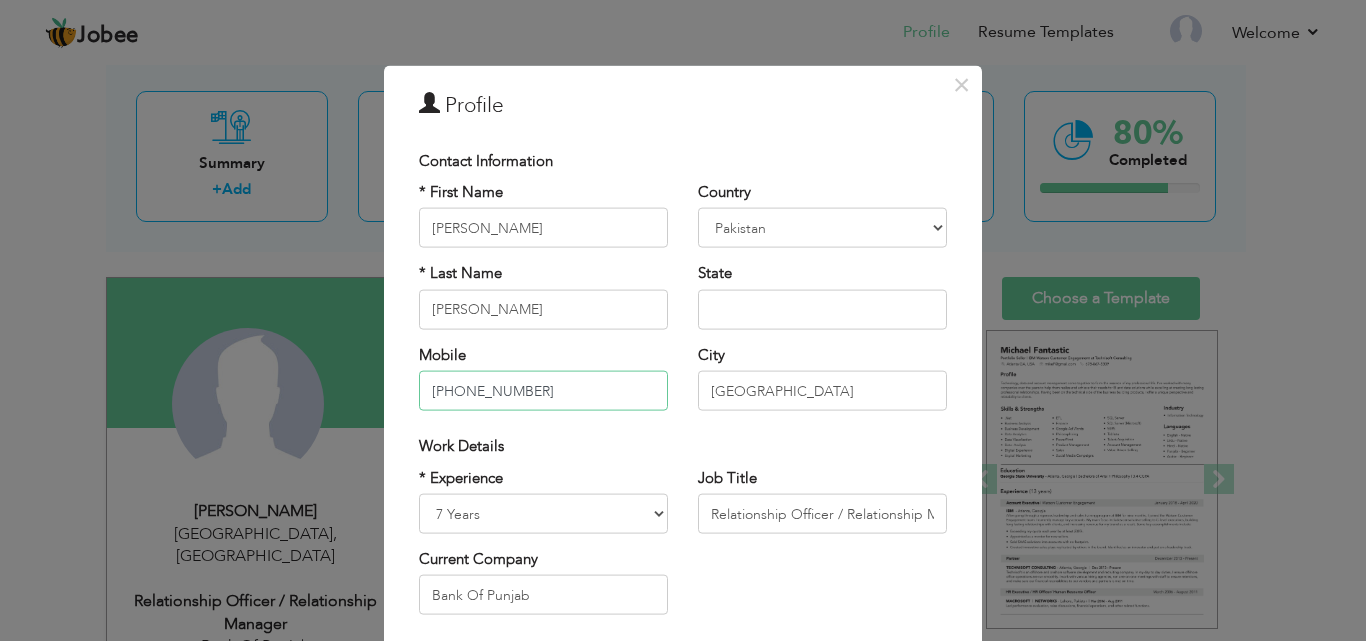 drag, startPoint x: 500, startPoint y: 389, endPoint x: 407, endPoint y: 394, distance: 93.13431 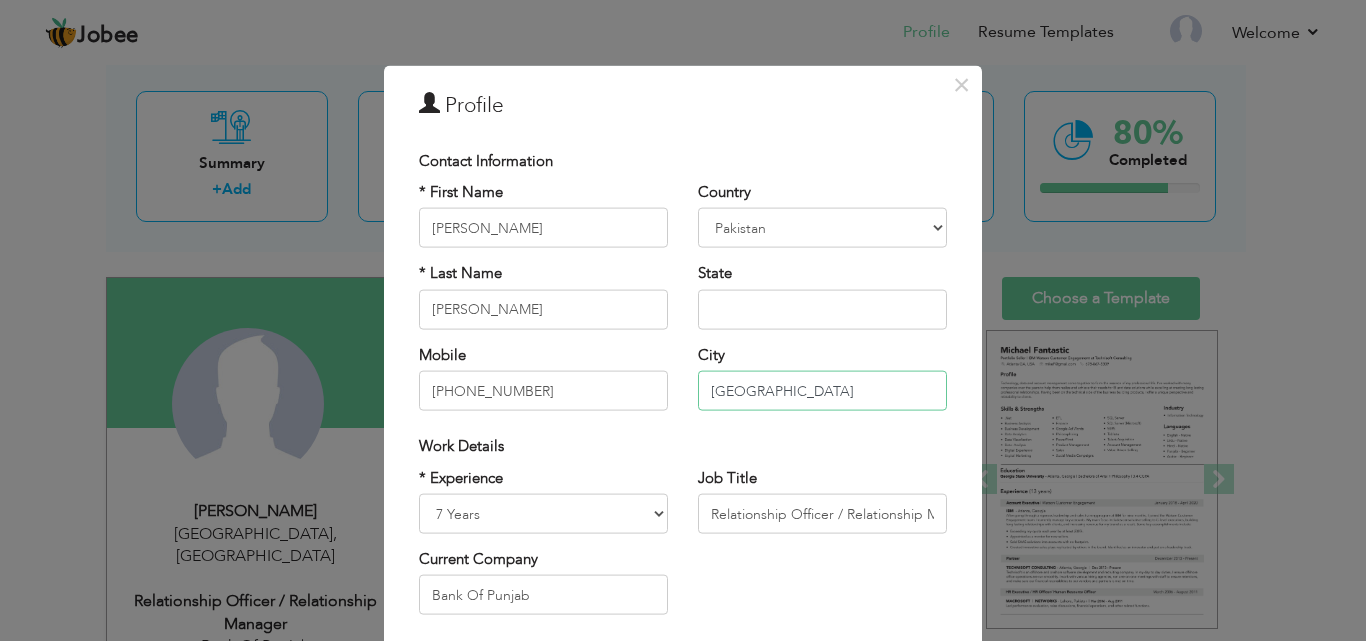 drag, startPoint x: 776, startPoint y: 392, endPoint x: 659, endPoint y: 392, distance: 117 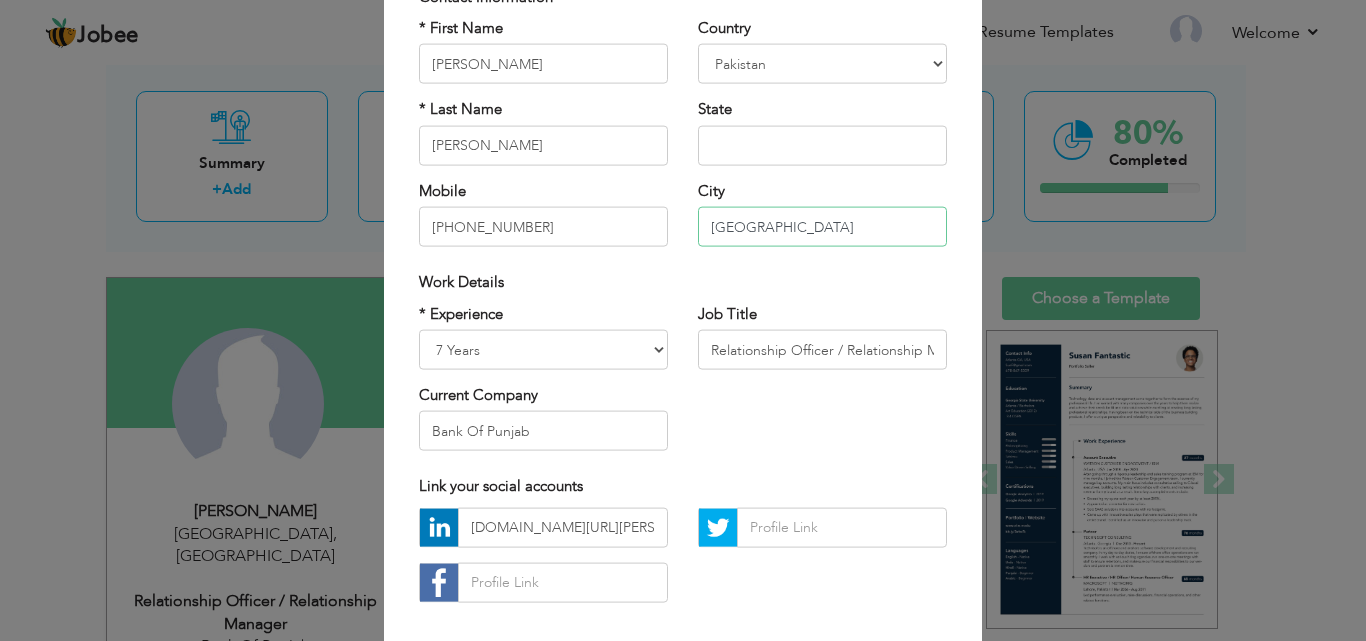 scroll, scrollTop: 200, scrollLeft: 0, axis: vertical 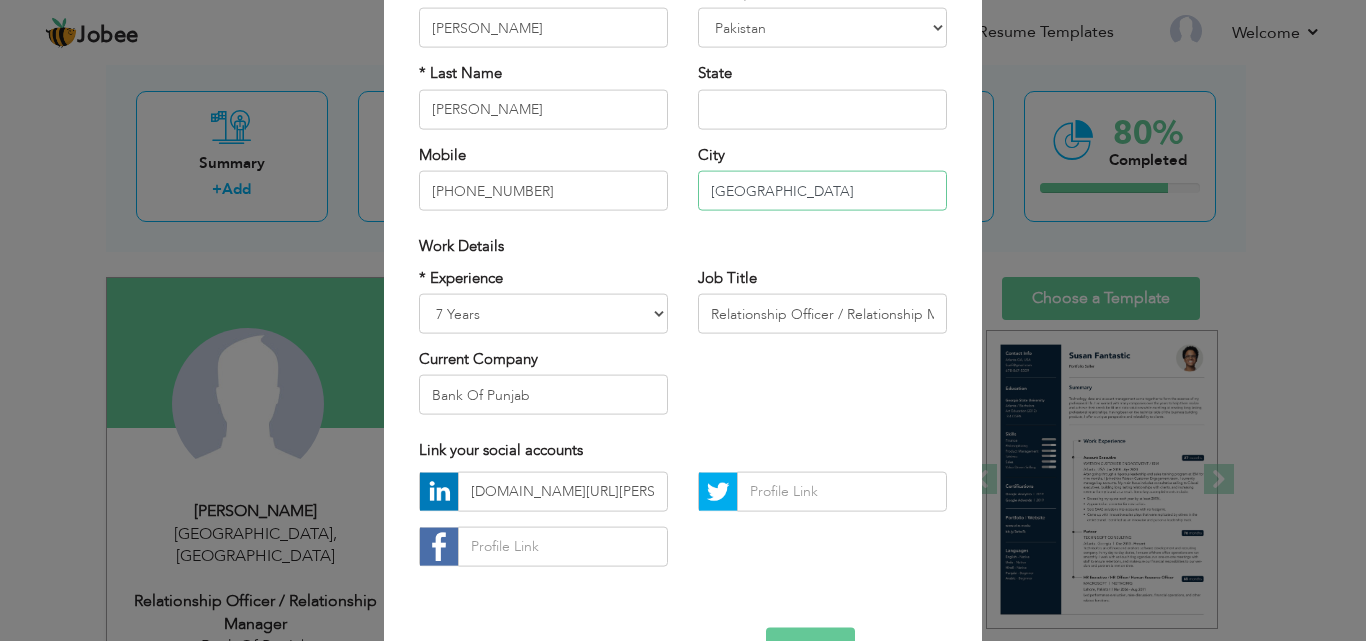 type on "[GEOGRAPHIC_DATA]" 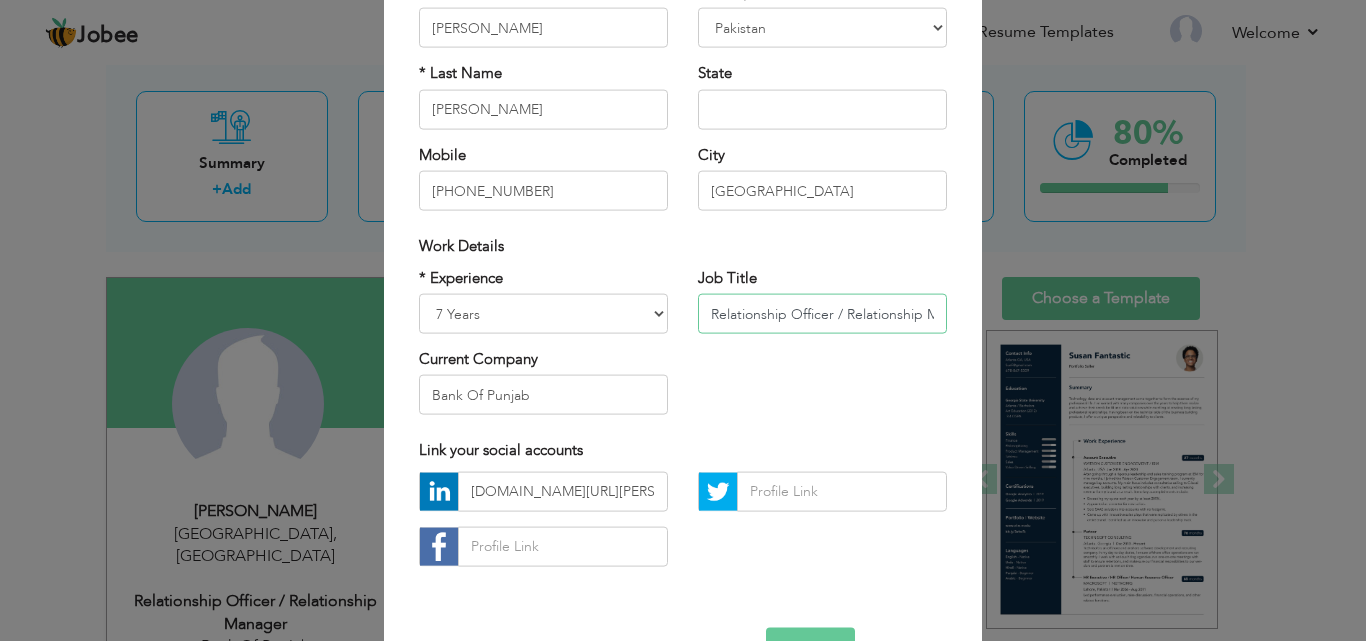 scroll, scrollTop: 0, scrollLeft: 48, axis: horizontal 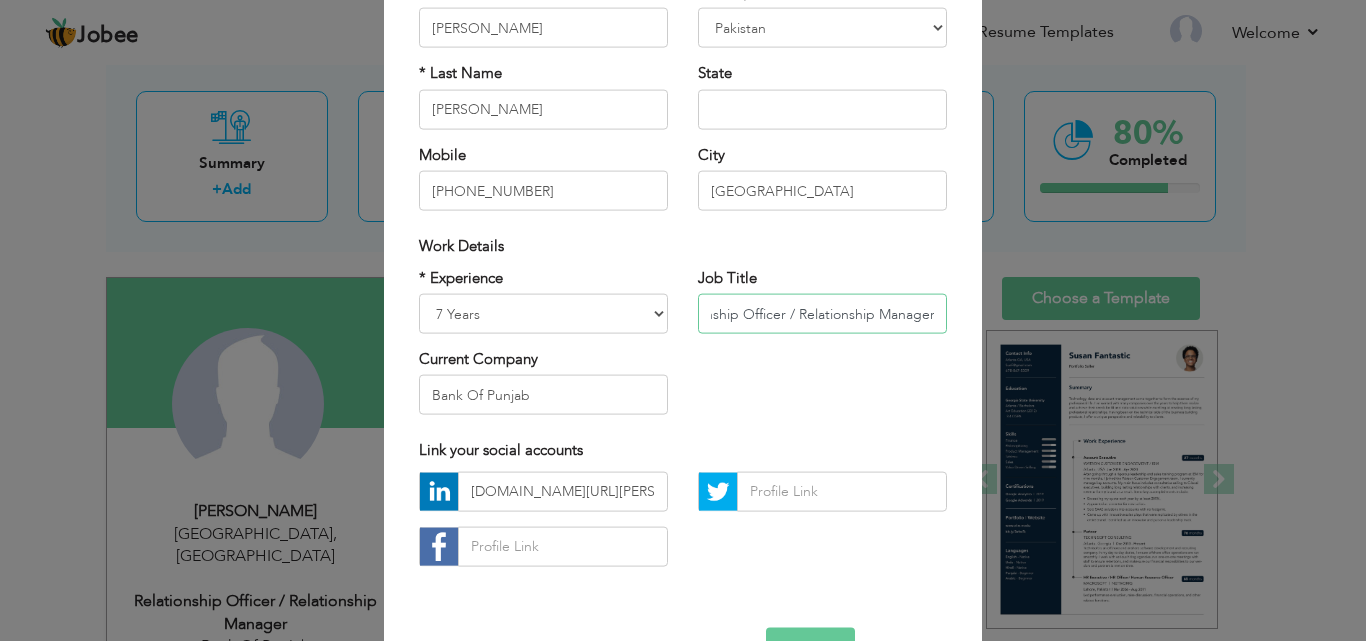 drag, startPoint x: 844, startPoint y: 313, endPoint x: 940, endPoint y: 309, distance: 96.0833 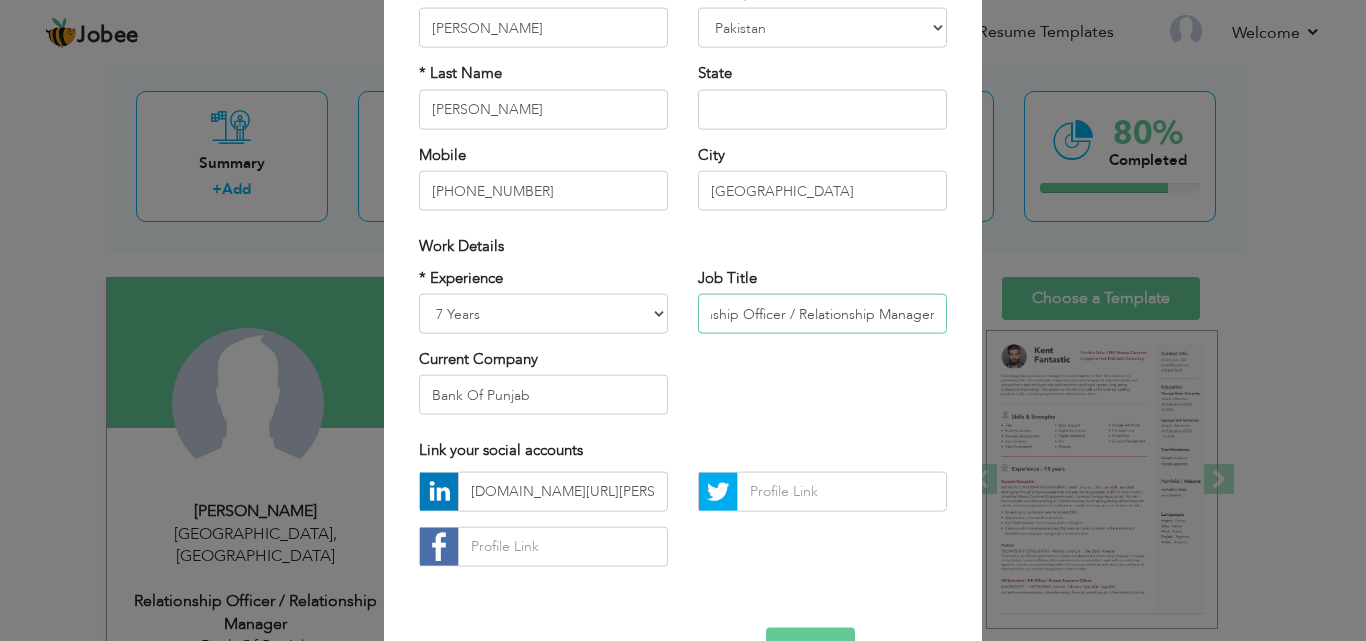 scroll, scrollTop: 0, scrollLeft: 0, axis: both 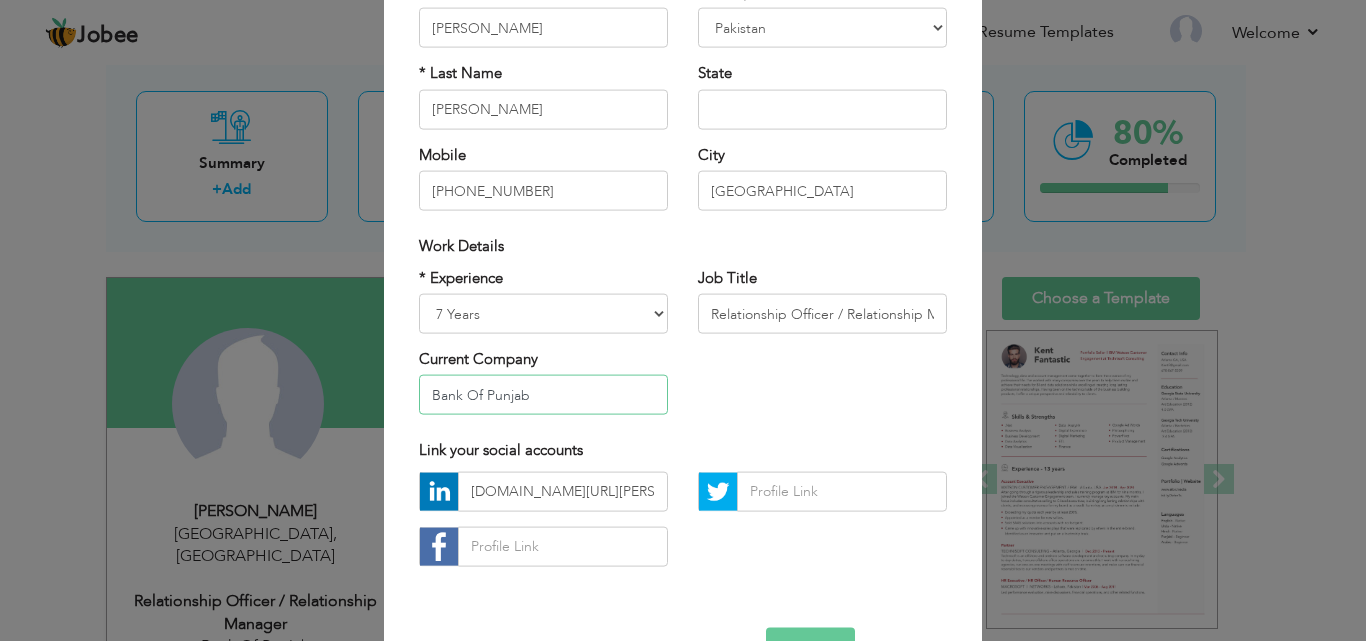 drag, startPoint x: 532, startPoint y: 401, endPoint x: 416, endPoint y: 400, distance: 116.00431 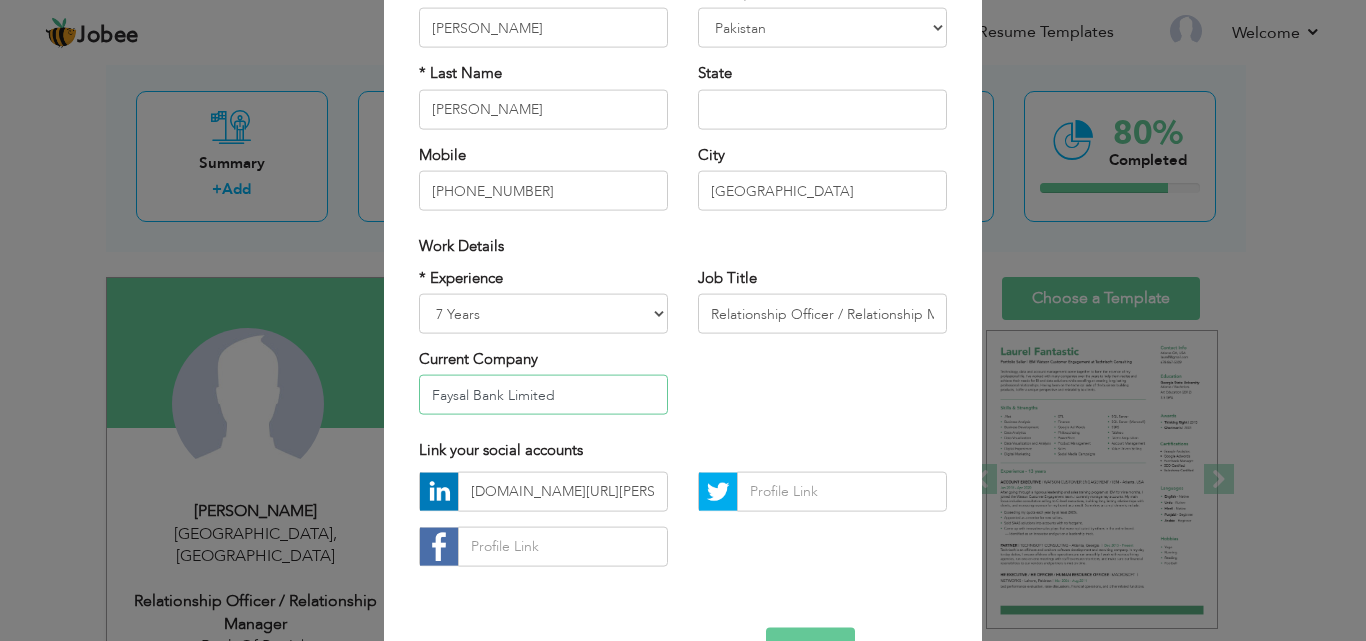 type on "Faysal Bank Limited" 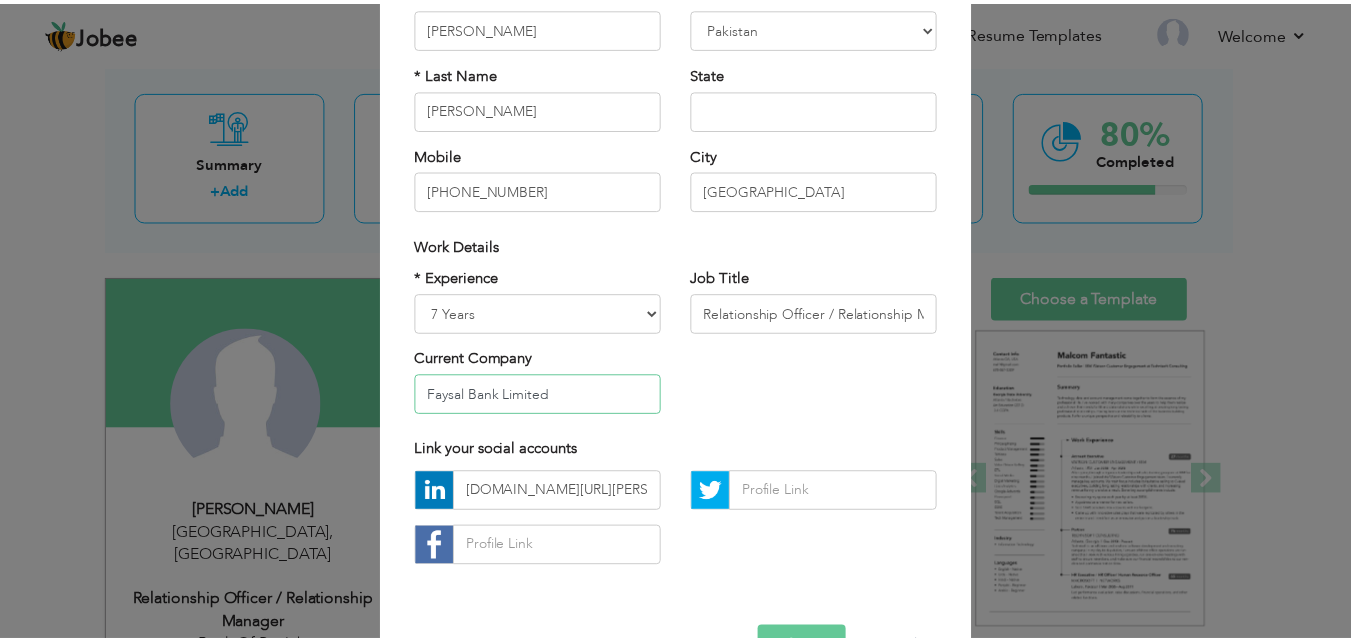 scroll, scrollTop: 261, scrollLeft: 0, axis: vertical 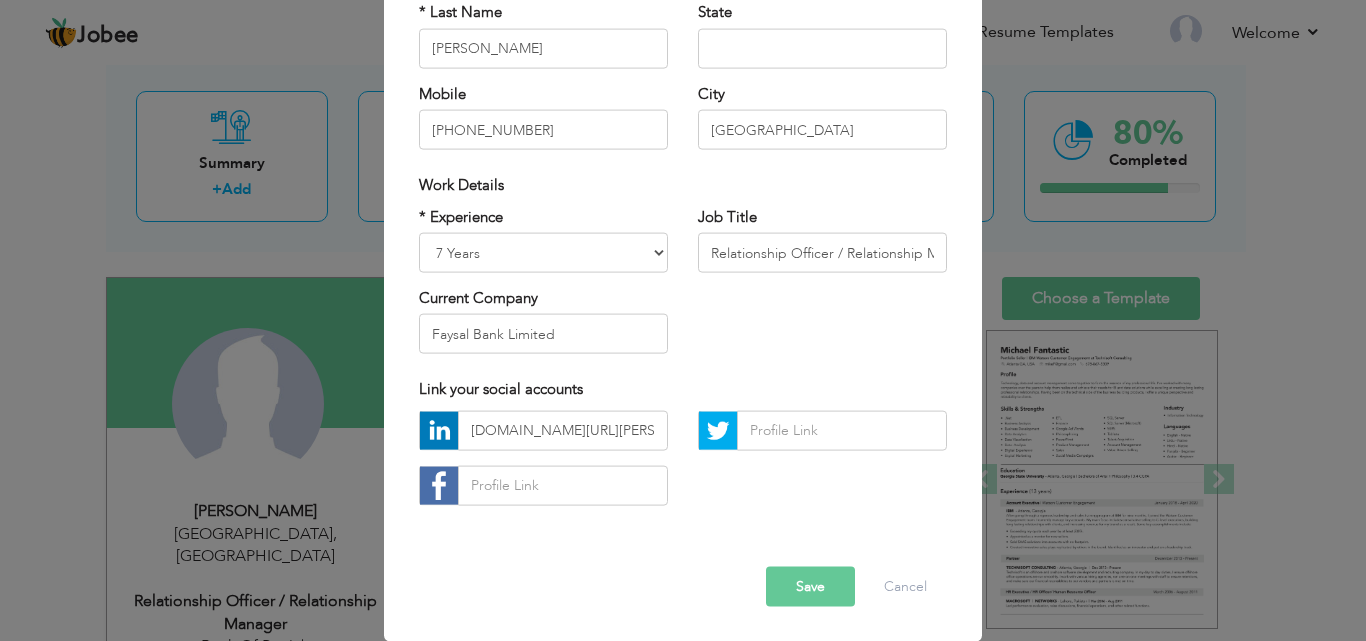 click on "Save" at bounding box center (810, 586) 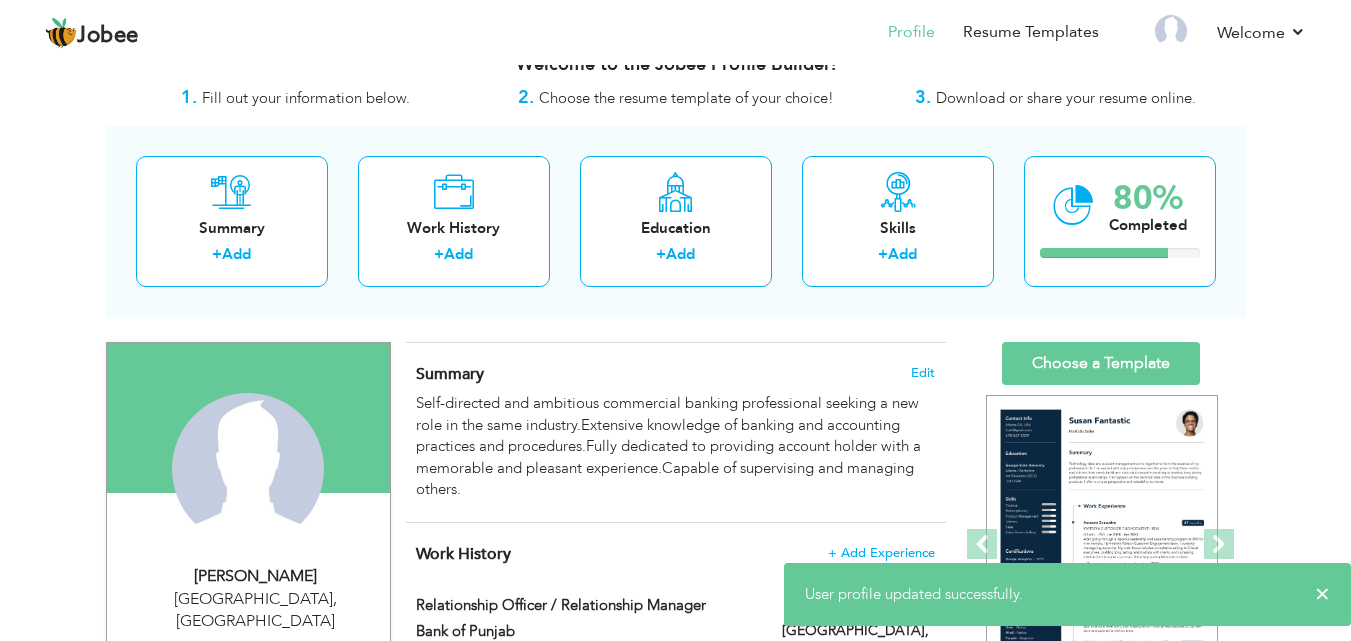 scroll, scrollTop: 0, scrollLeft: 0, axis: both 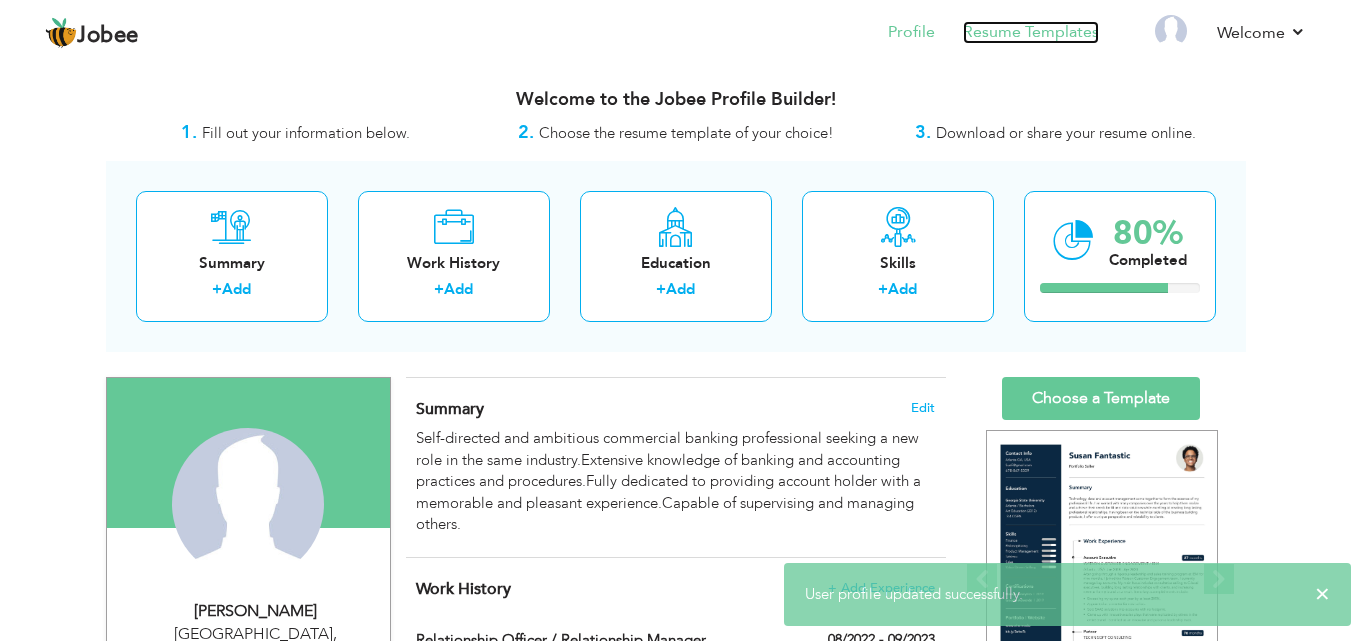 click on "Resume Templates" at bounding box center [1031, 32] 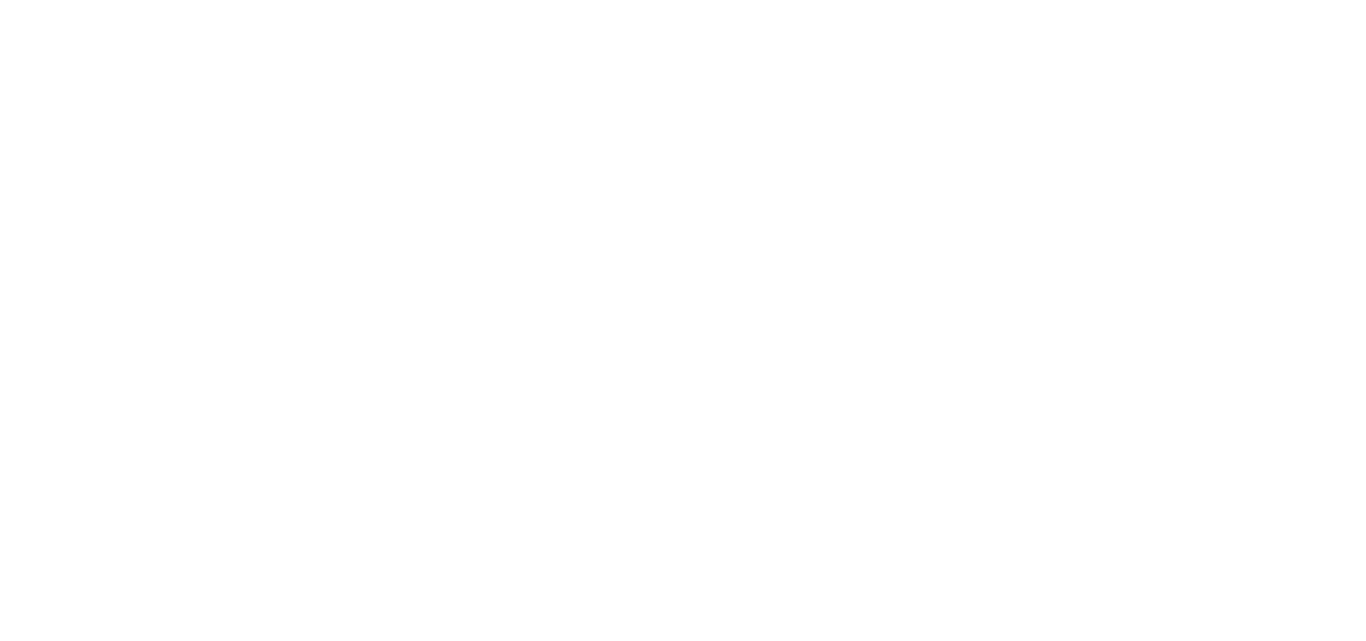 scroll, scrollTop: 0, scrollLeft: 0, axis: both 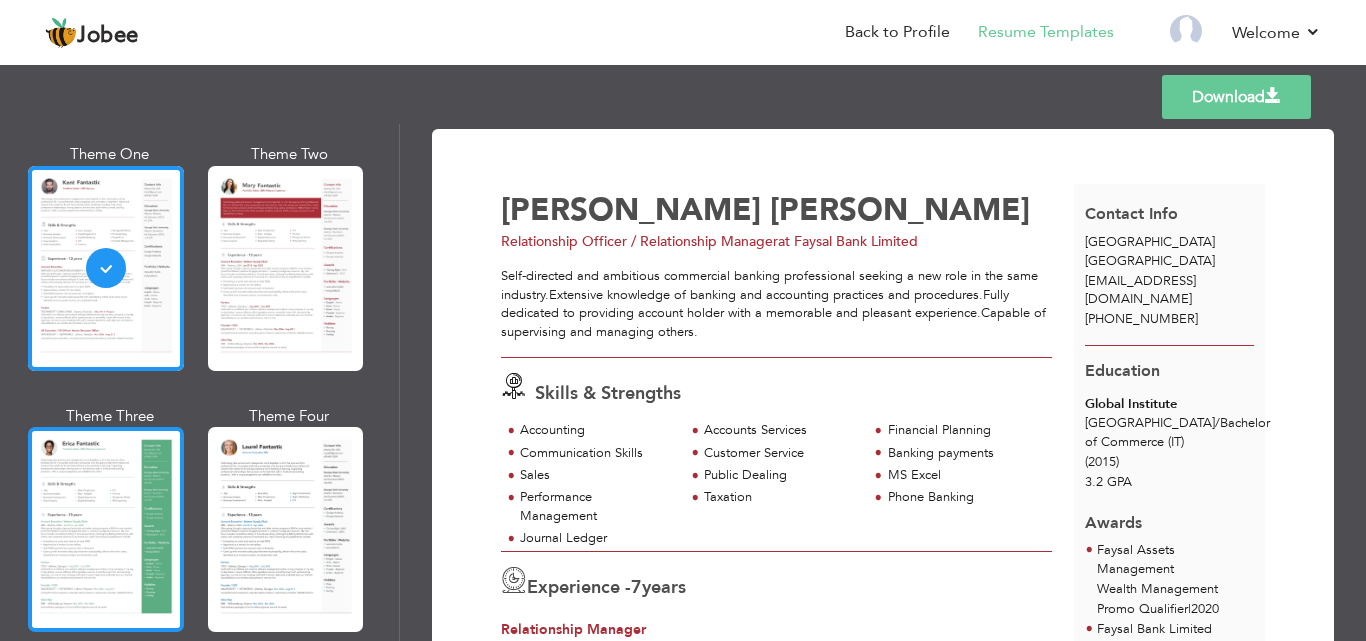 click at bounding box center [106, 529] 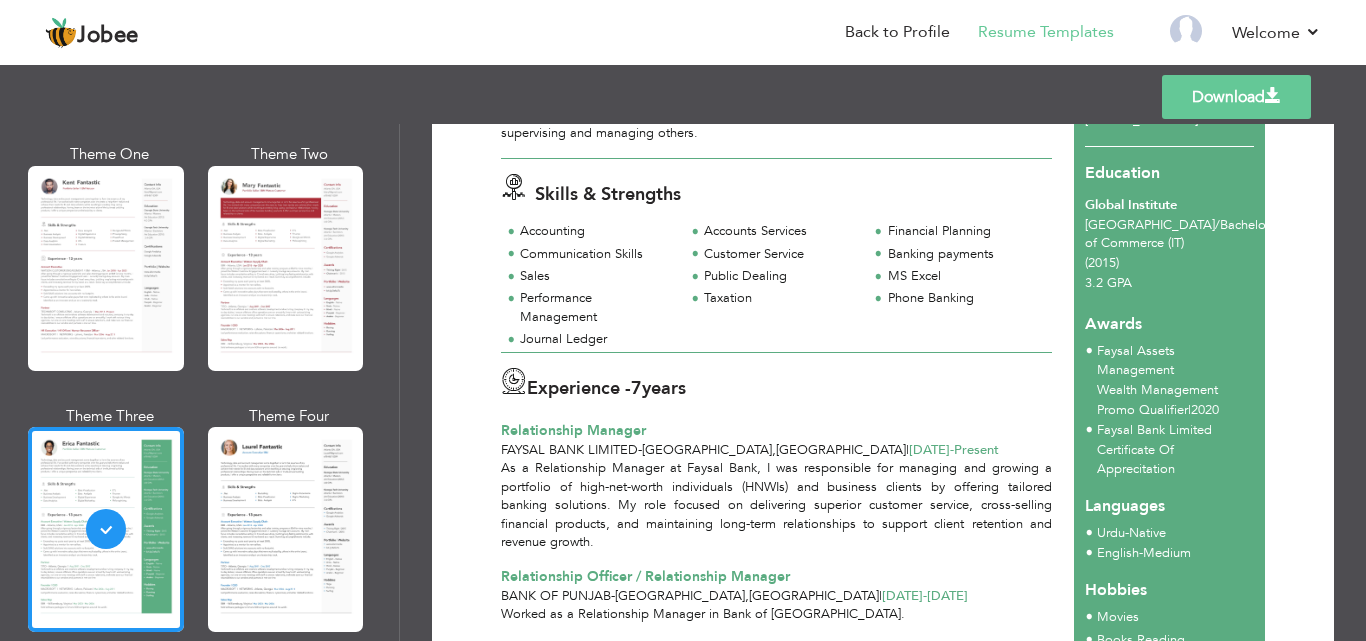 scroll, scrollTop: 300, scrollLeft: 0, axis: vertical 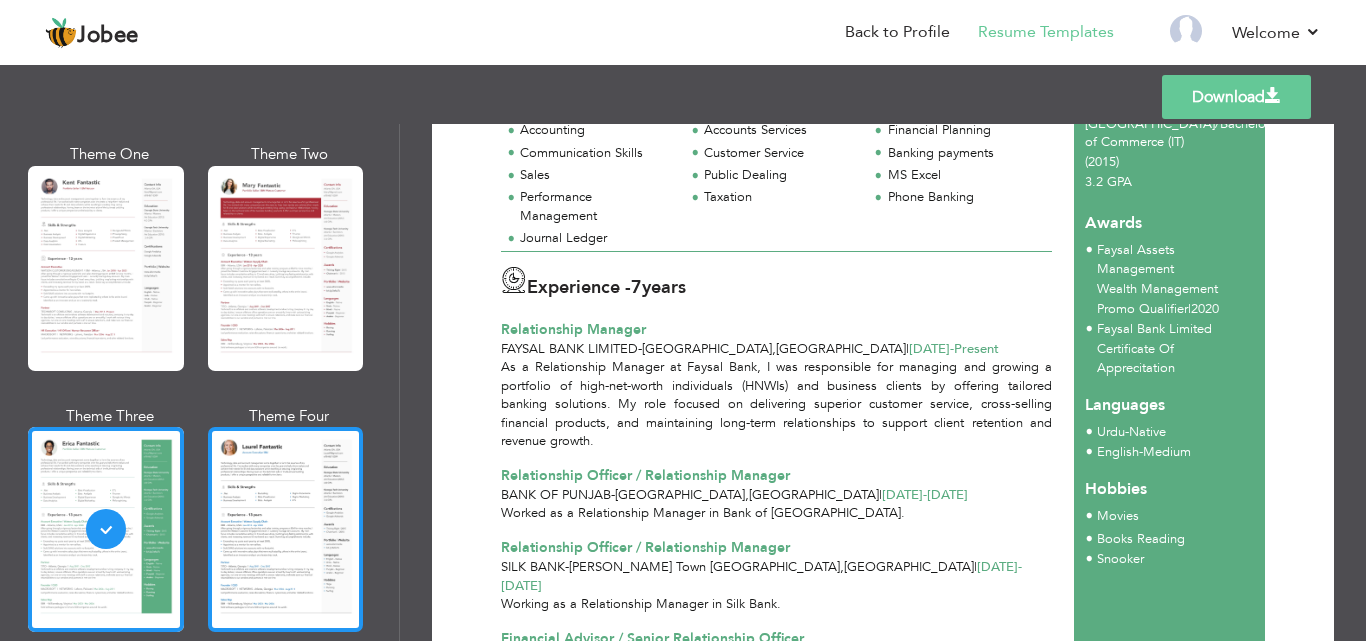 click at bounding box center [286, 529] 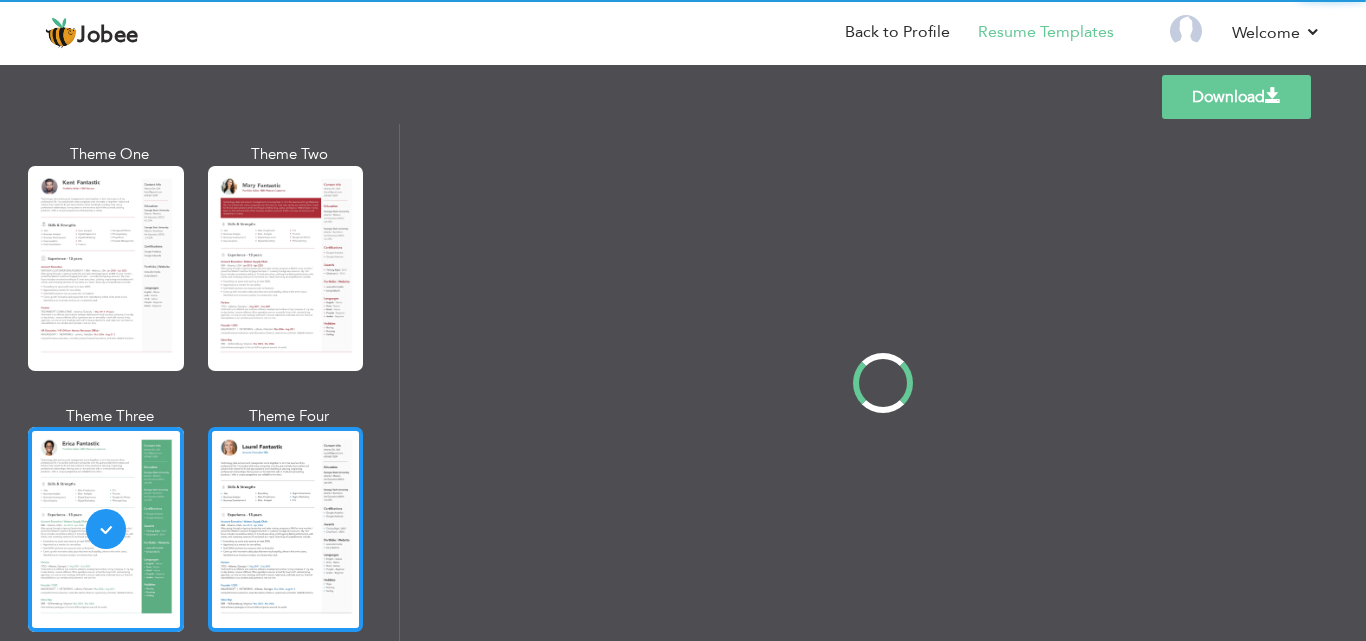 scroll, scrollTop: 0, scrollLeft: 0, axis: both 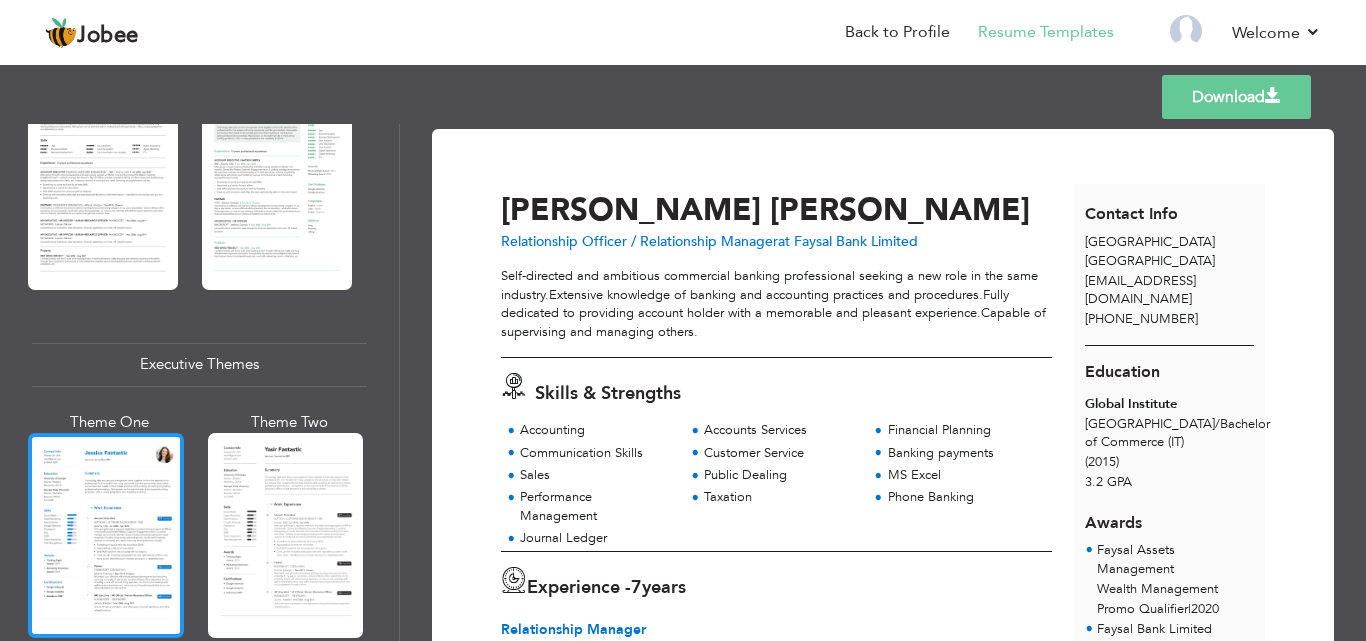 click at bounding box center [106, 535] 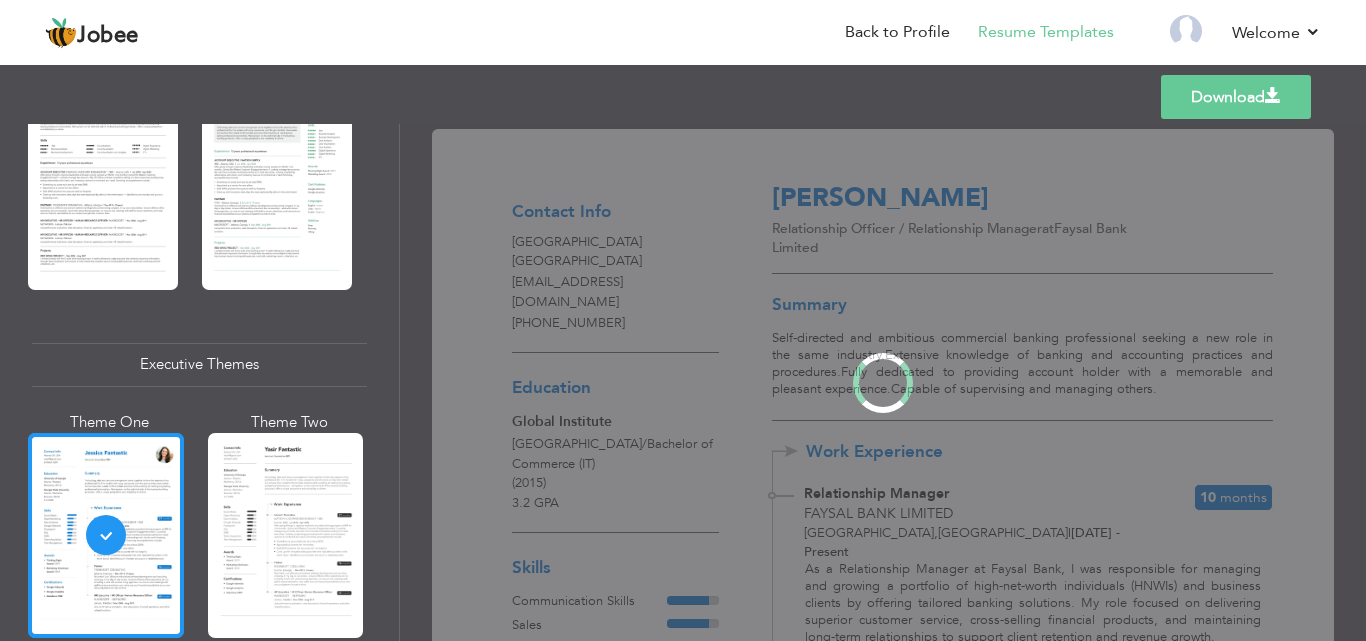 scroll, scrollTop: 1299, scrollLeft: 0, axis: vertical 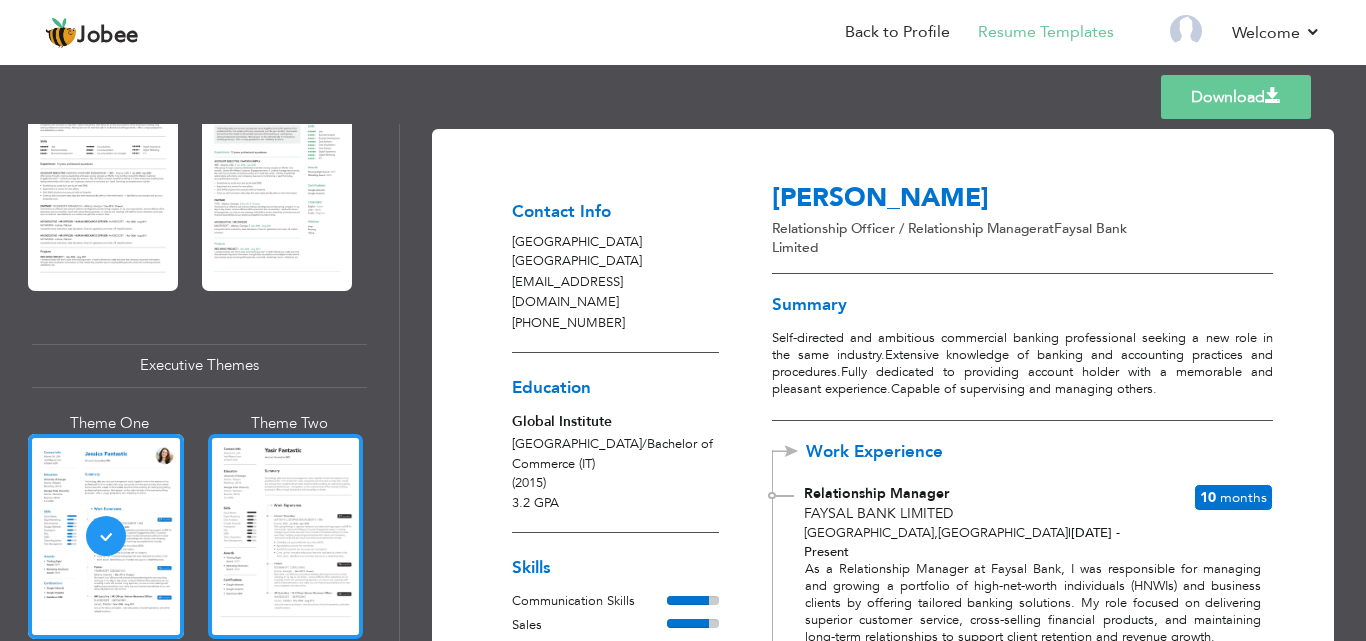 click at bounding box center (286, 536) 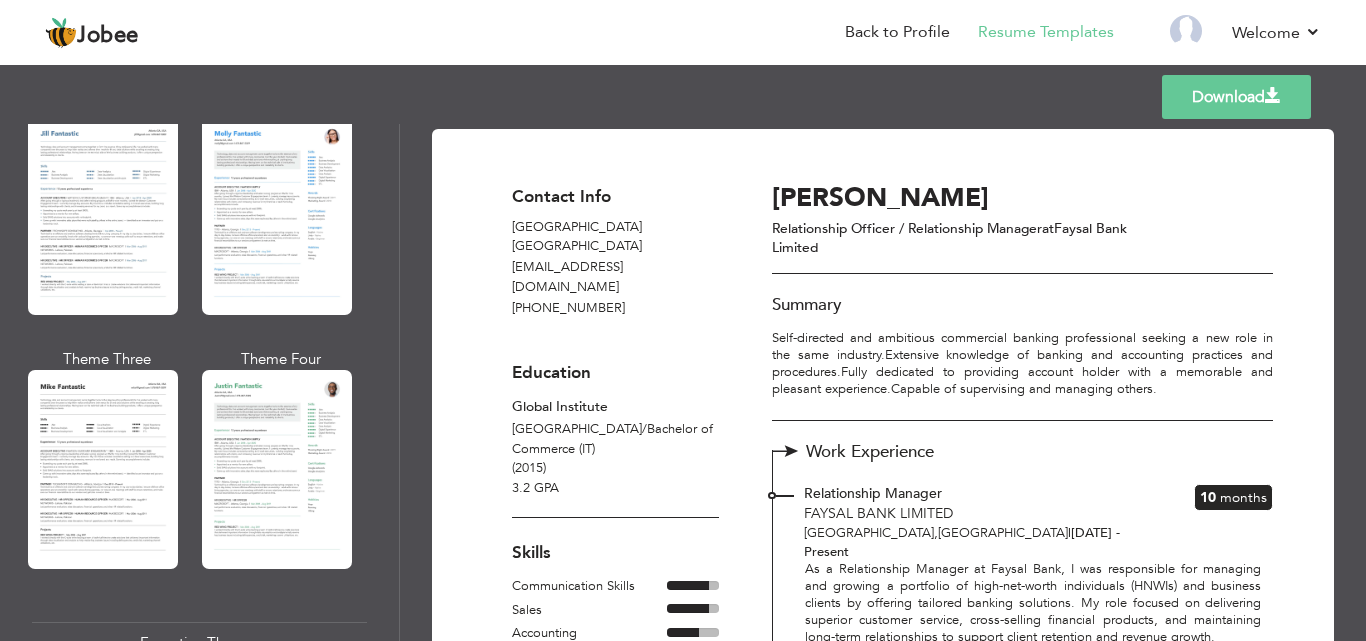 scroll, scrollTop: 900, scrollLeft: 0, axis: vertical 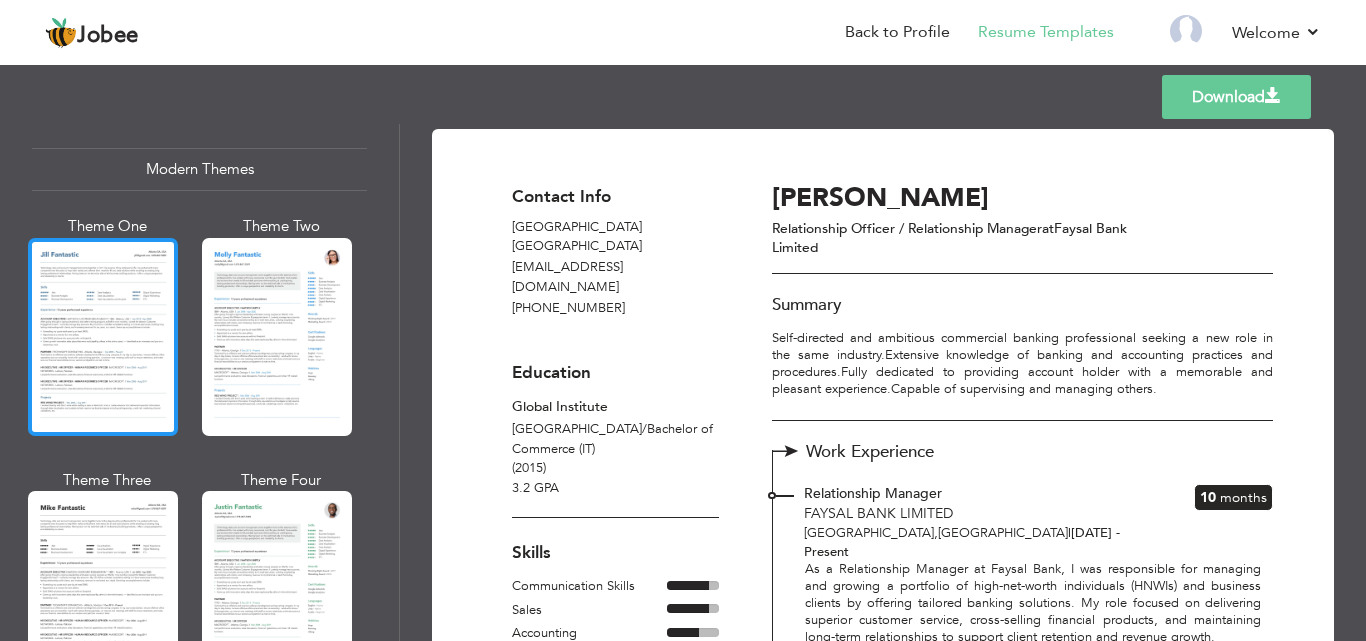 click at bounding box center [103, 337] 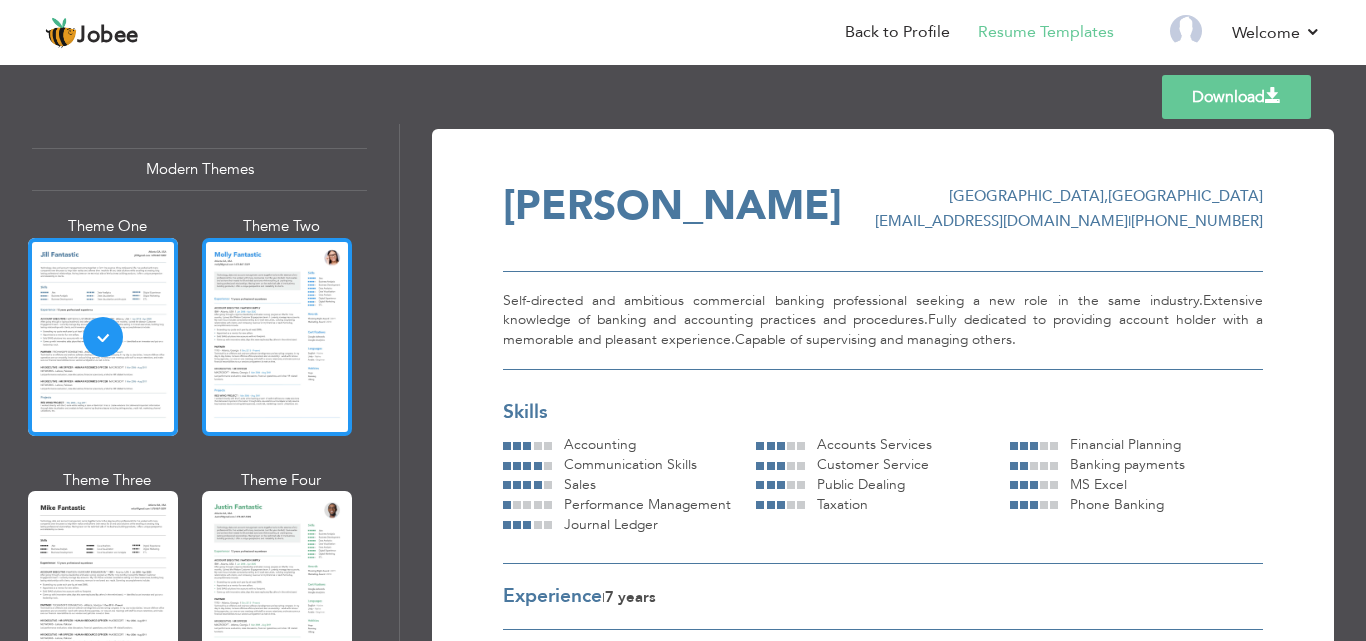click at bounding box center (277, 337) 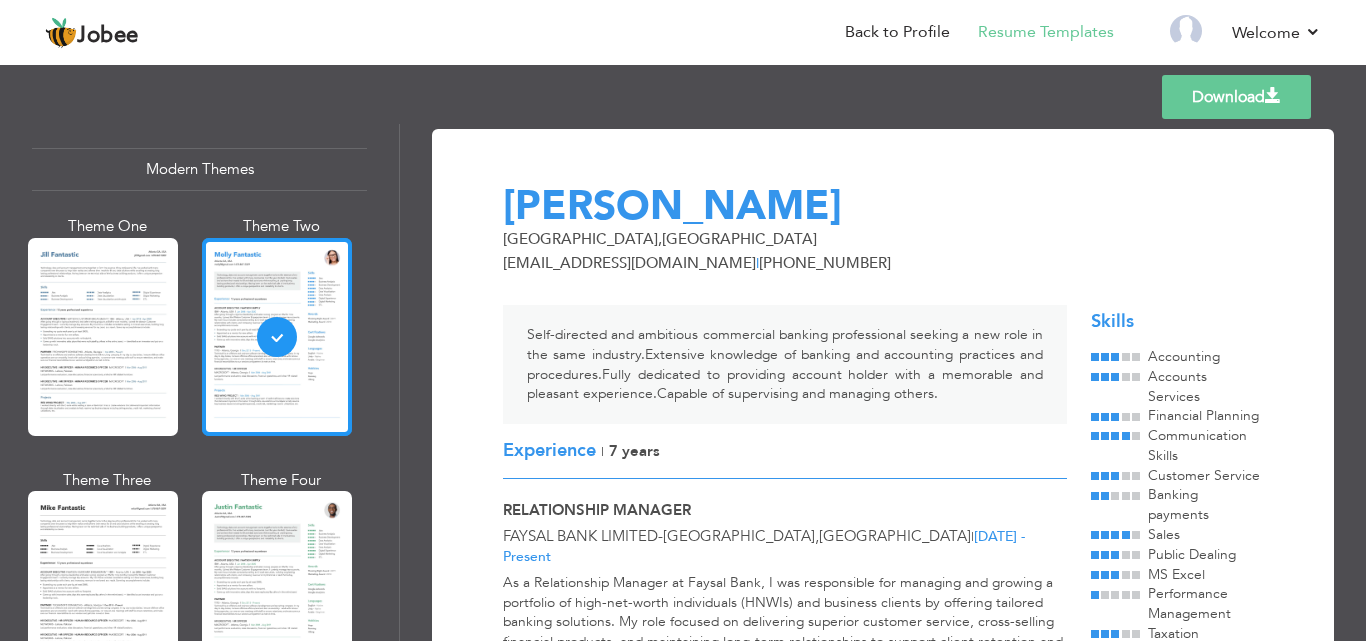 scroll, scrollTop: 400, scrollLeft: 0, axis: vertical 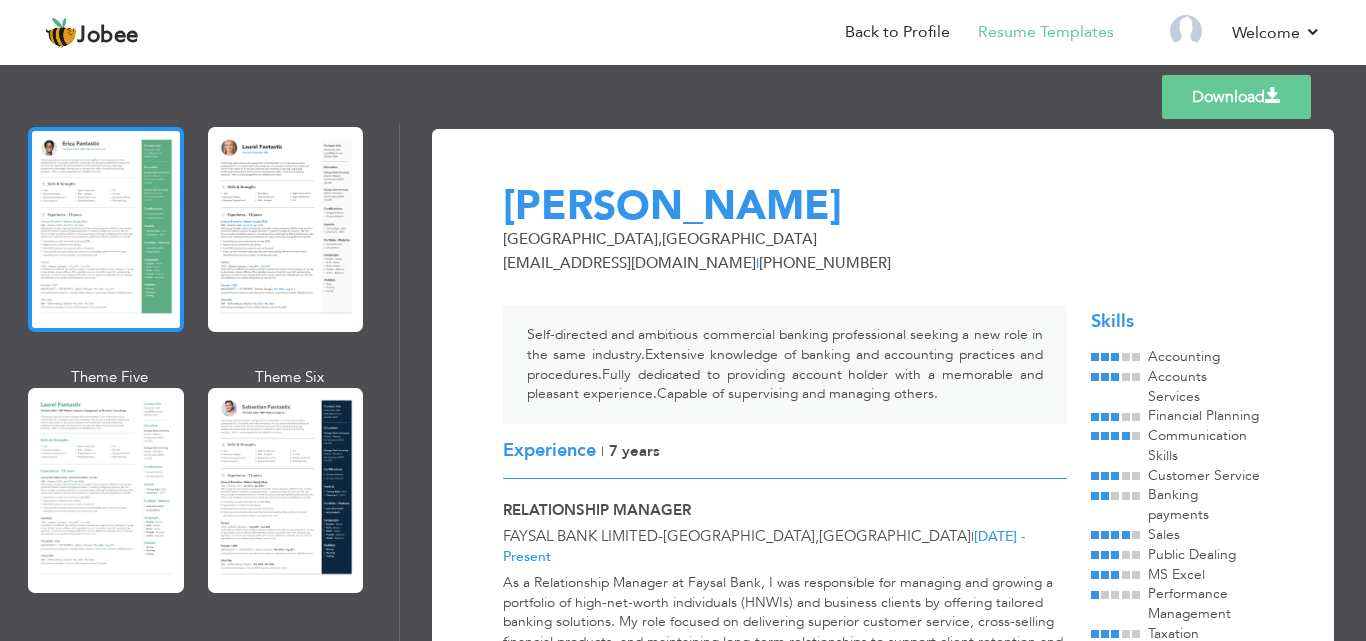 click at bounding box center (106, 229) 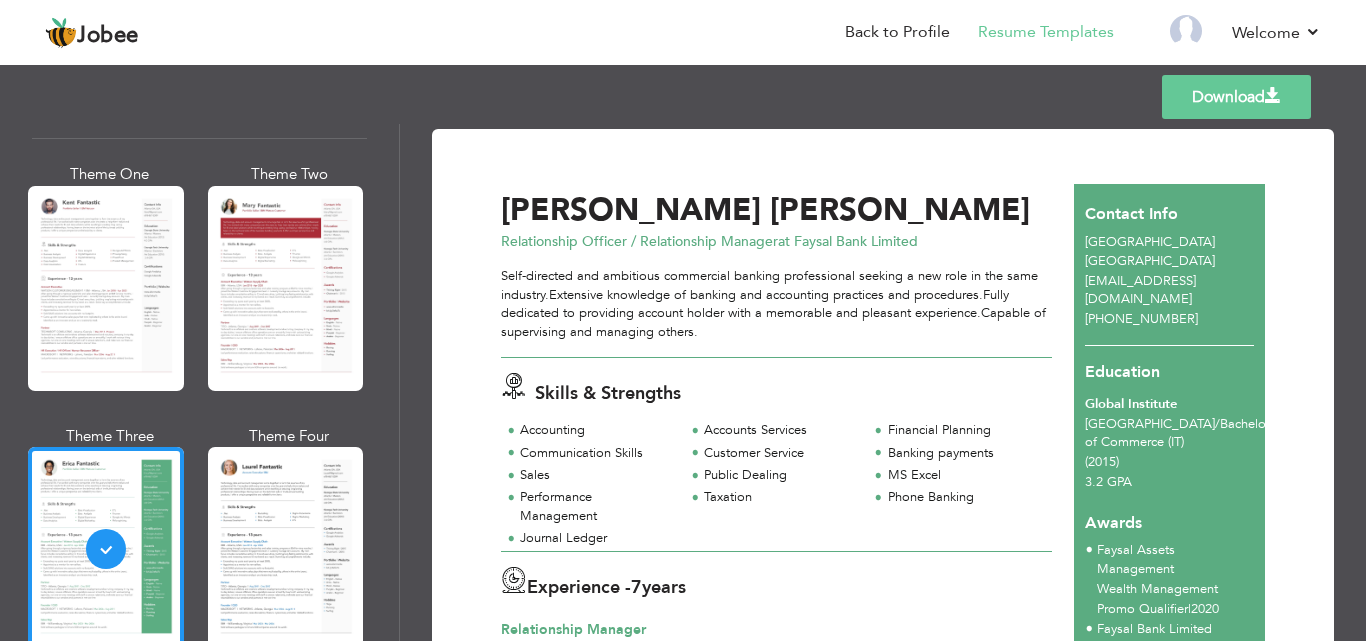 scroll, scrollTop: 0, scrollLeft: 0, axis: both 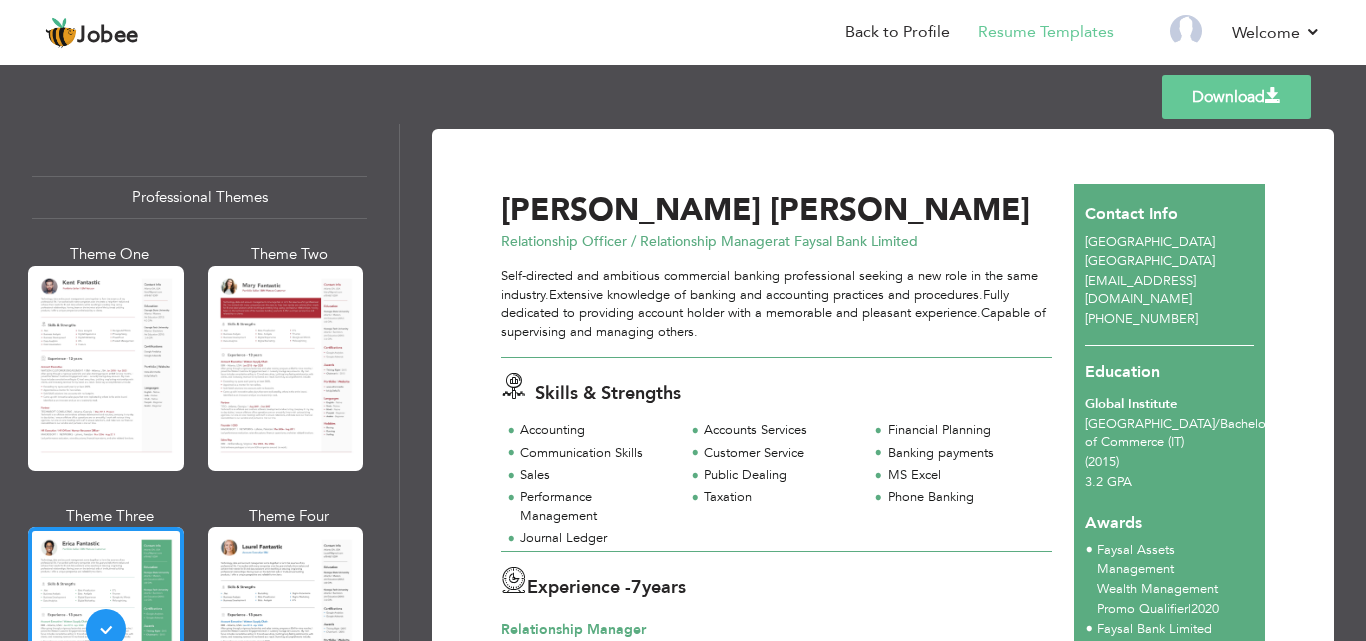 click on "Download" at bounding box center [1236, 97] 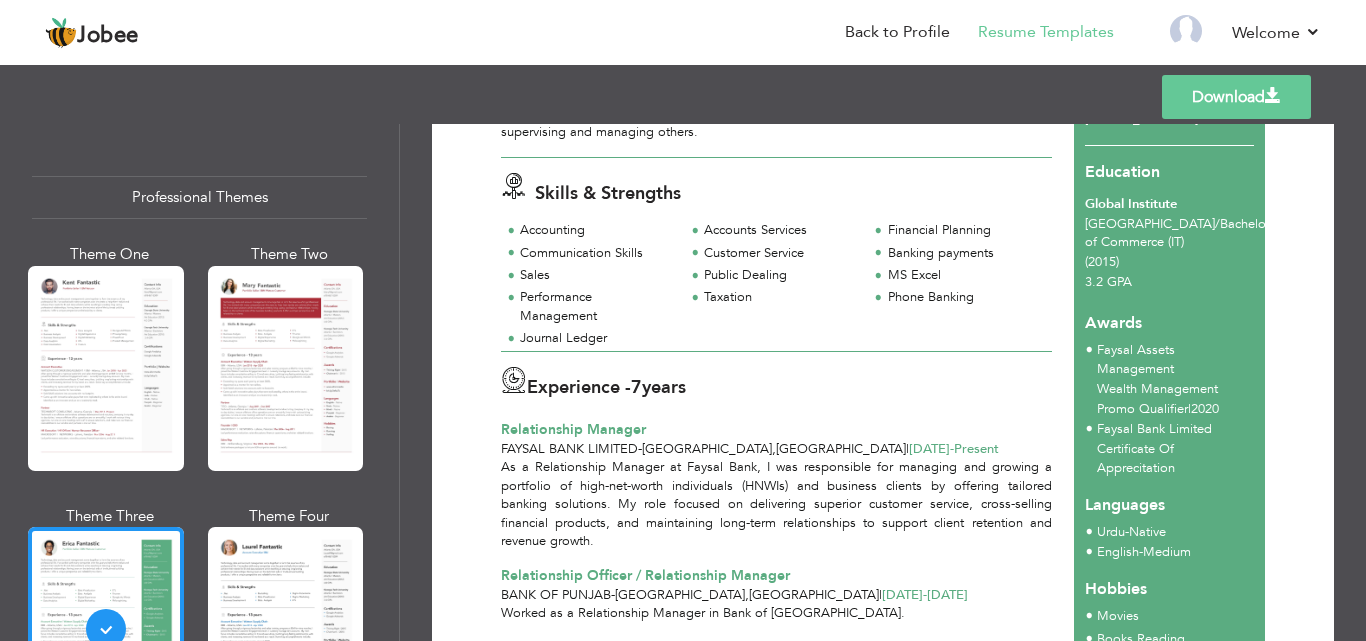 scroll, scrollTop: 400, scrollLeft: 0, axis: vertical 